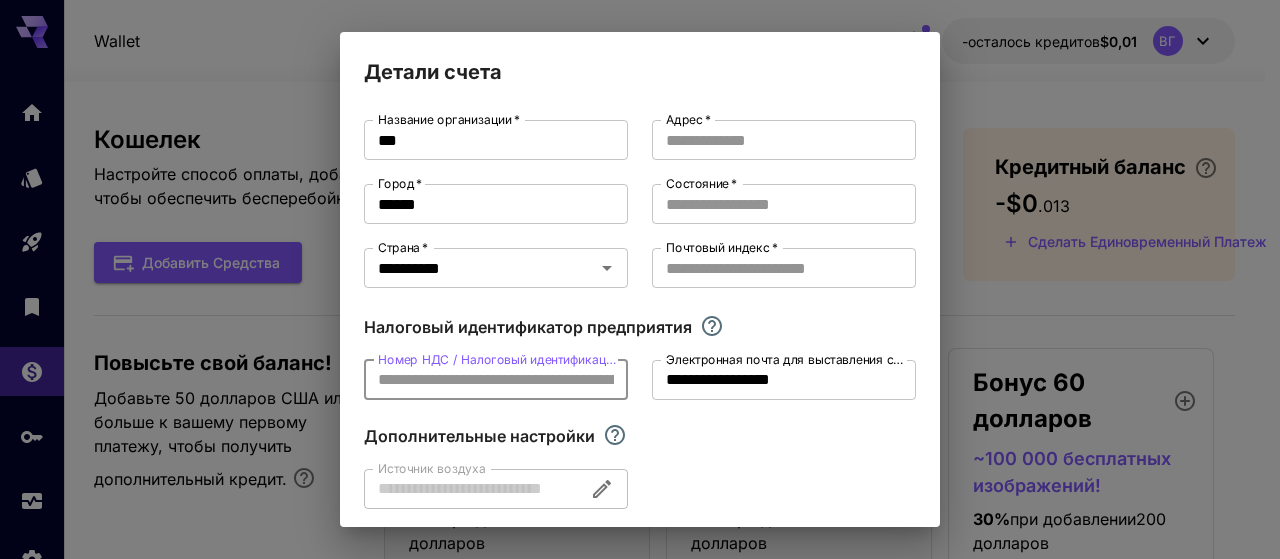 scroll, scrollTop: 0, scrollLeft: 0, axis: both 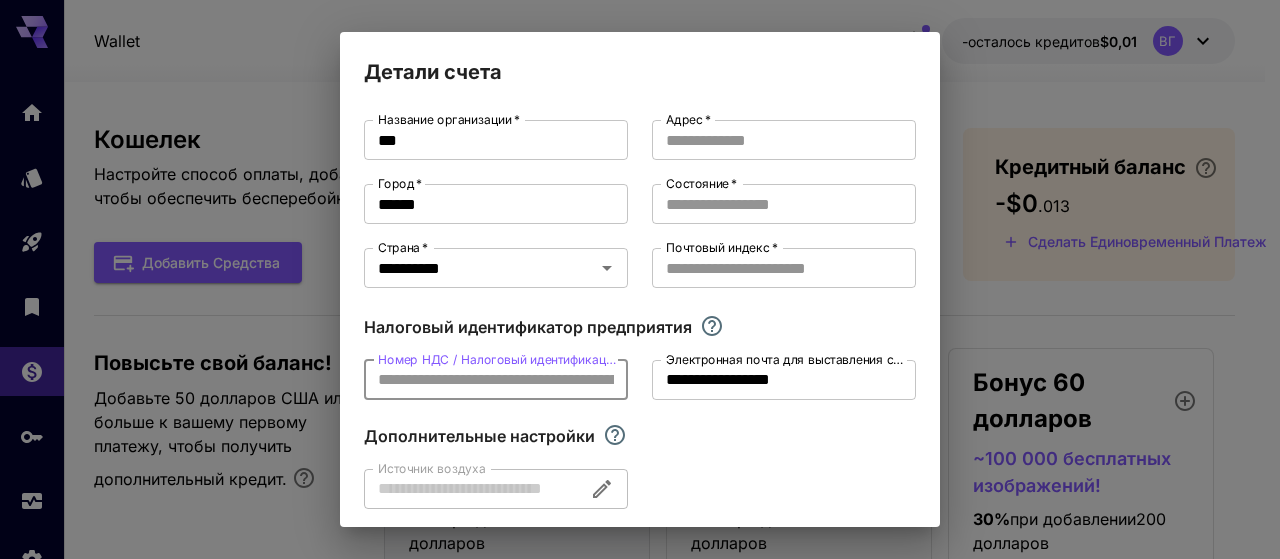 click on "Номер НДС / Налоговый идентификационный номер" at bounding box center [496, 380] 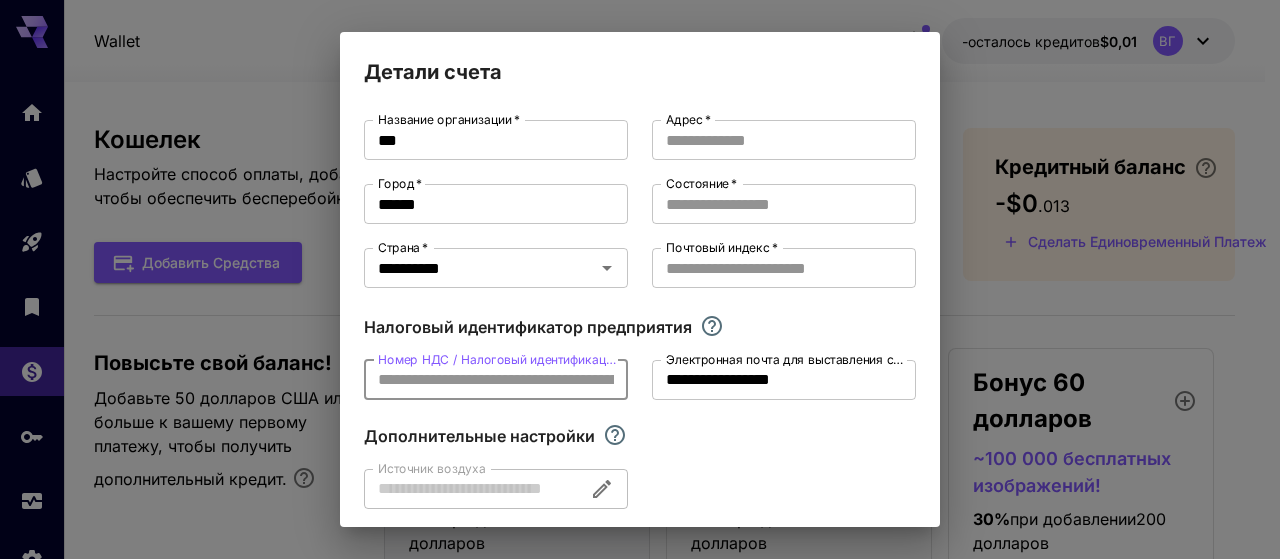paste on "**********" 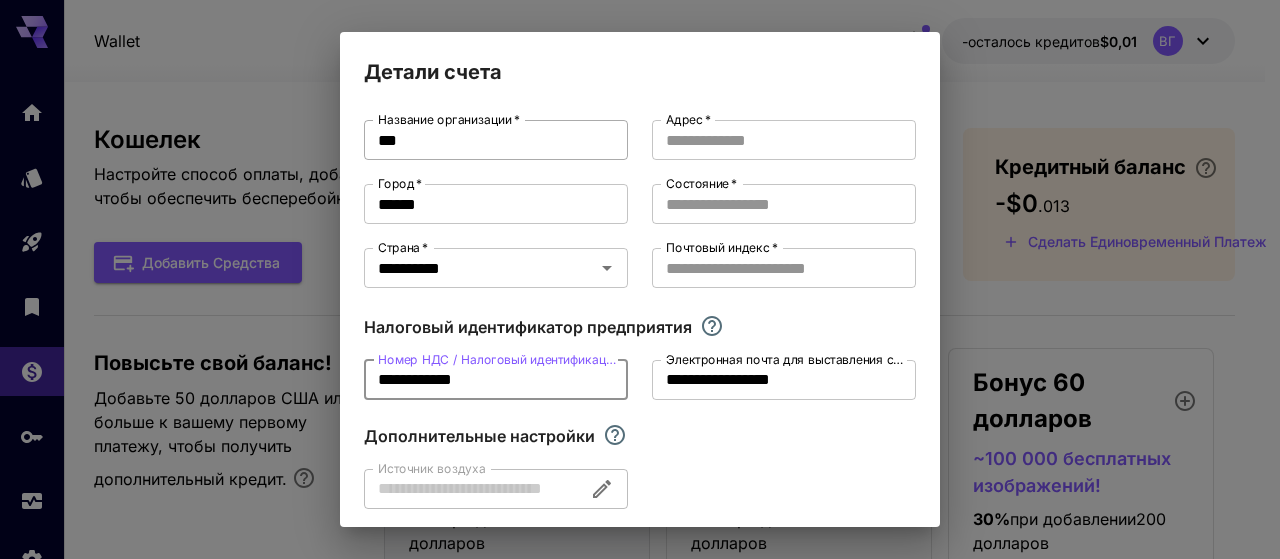type on "**********" 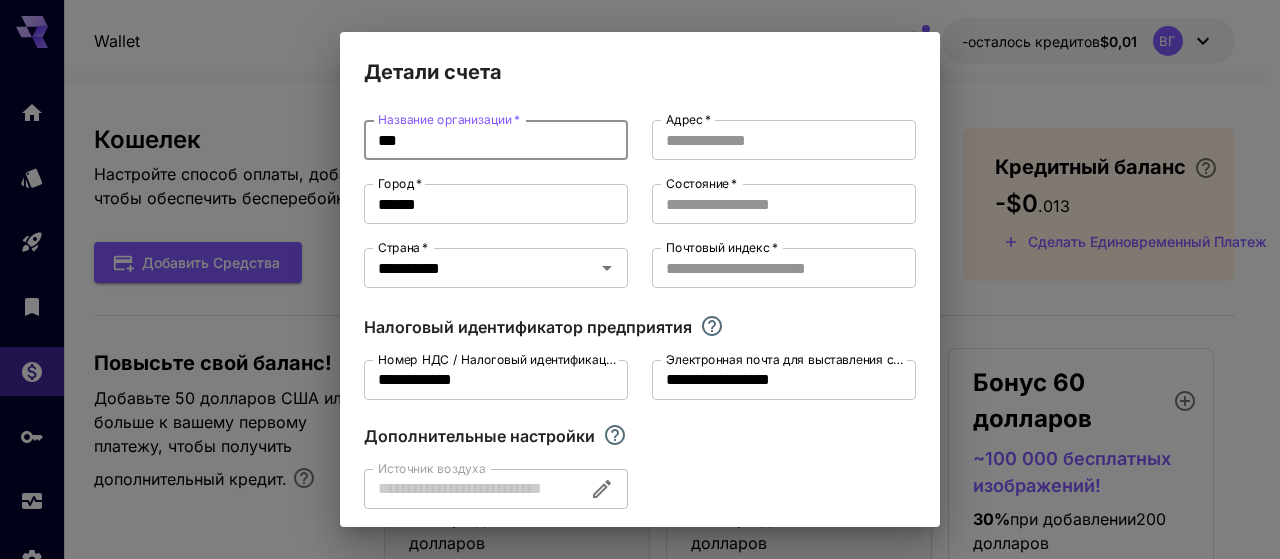 click on "***" at bounding box center [496, 140] 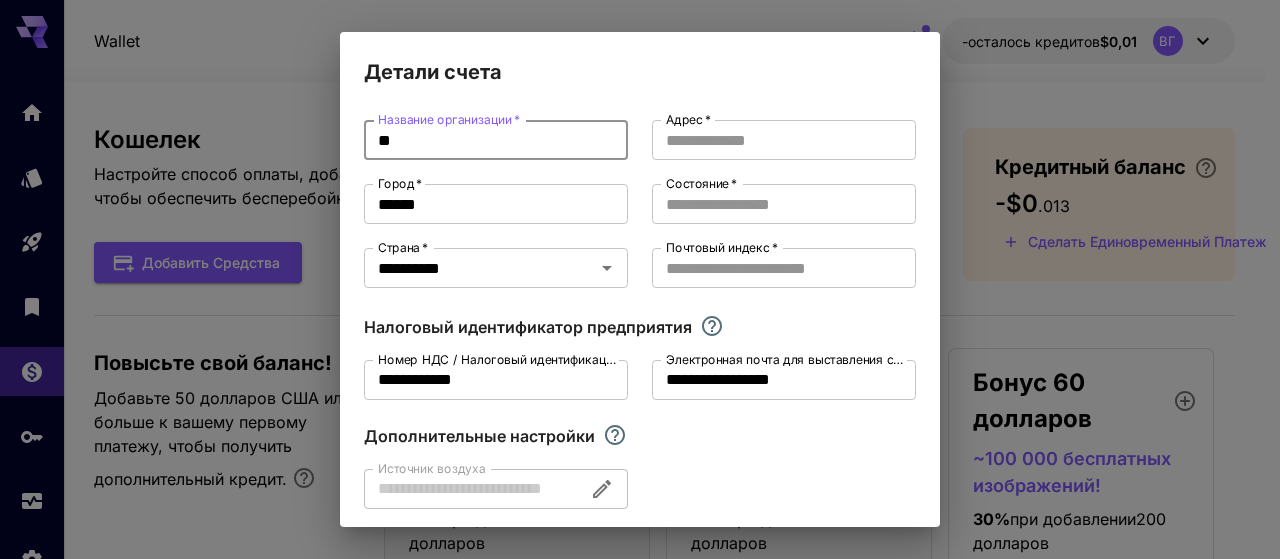 type on "*" 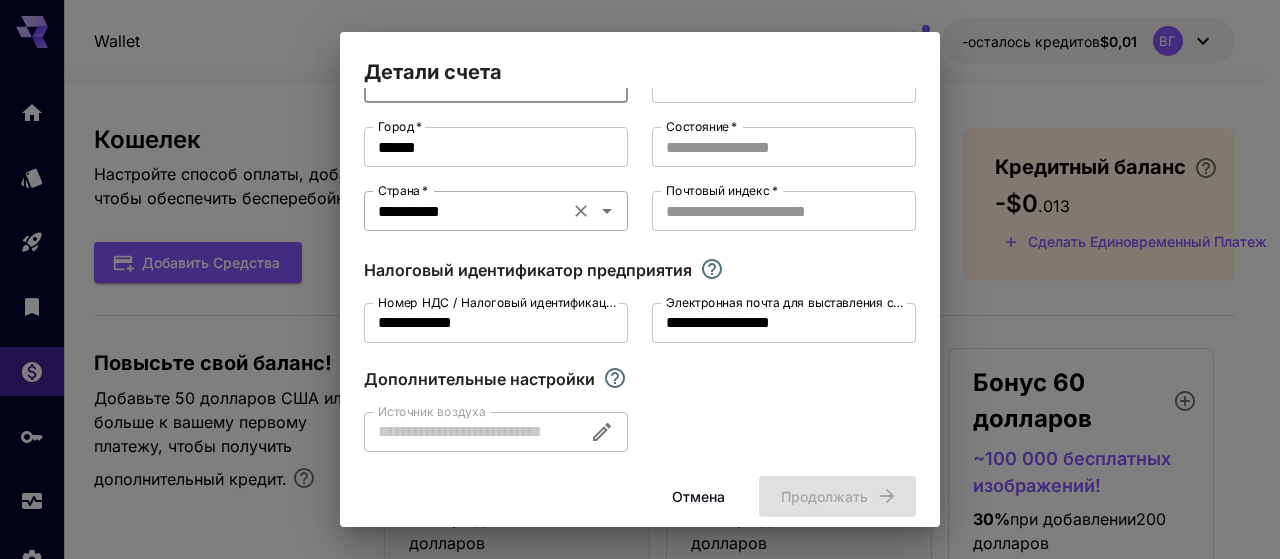 scroll, scrollTop: 82, scrollLeft: 0, axis: vertical 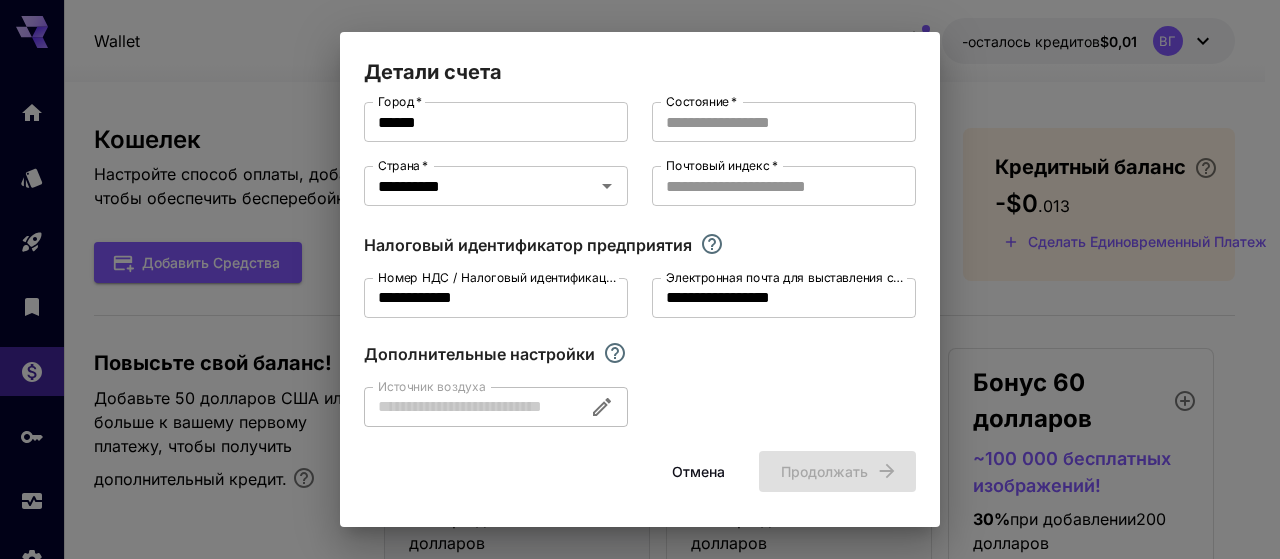 type on "*********" 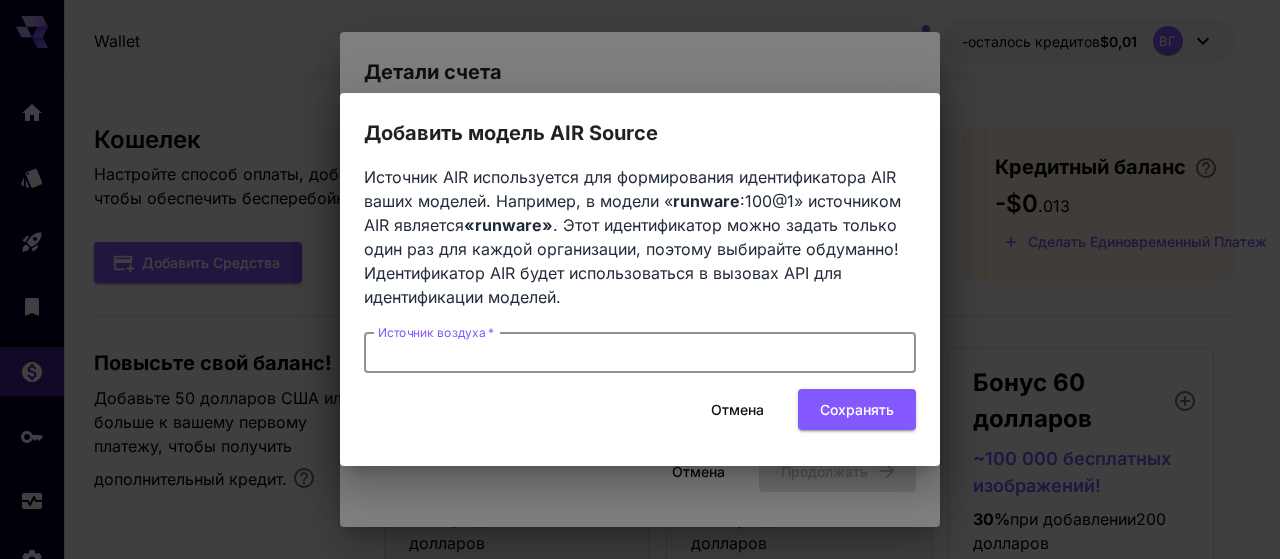 click on "Источник воздуха    *" at bounding box center (640, 353) 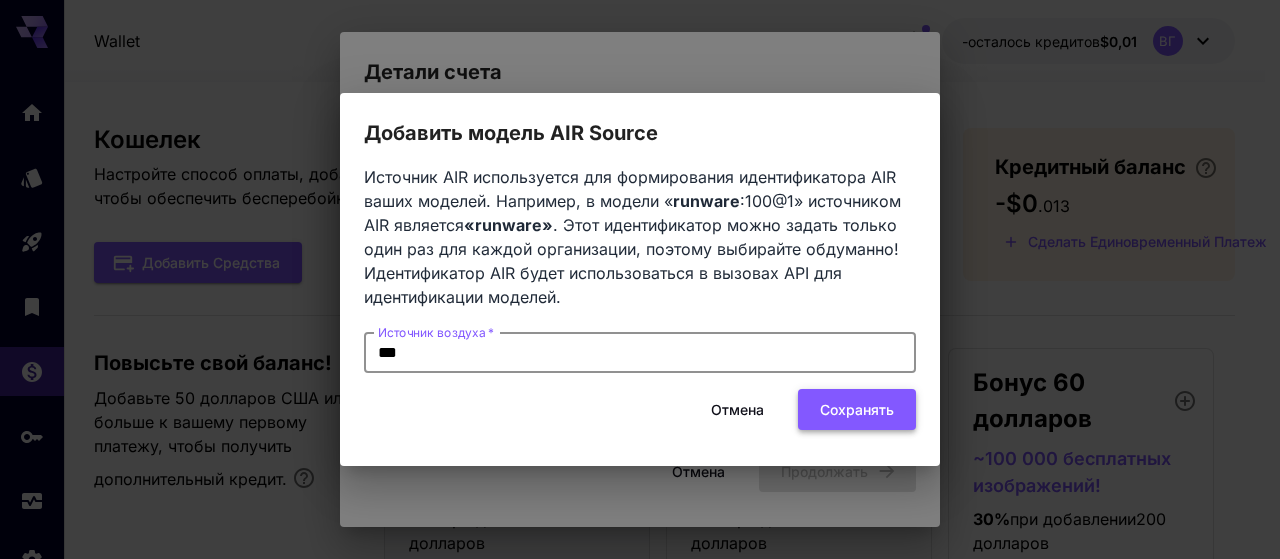 type on "***" 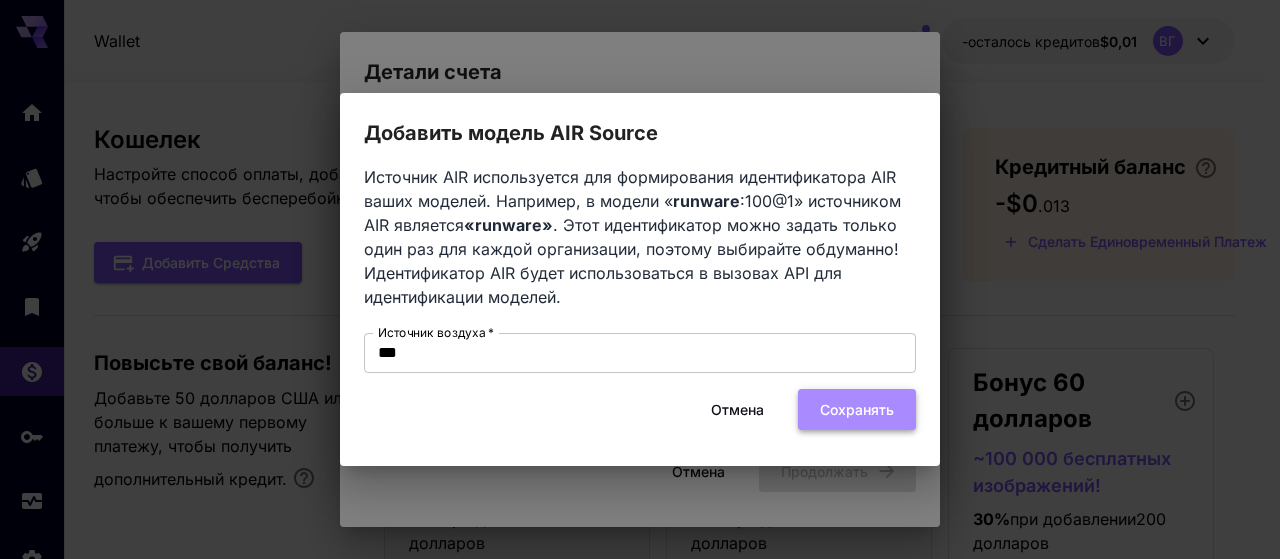 click on "Сохранять" at bounding box center [857, 409] 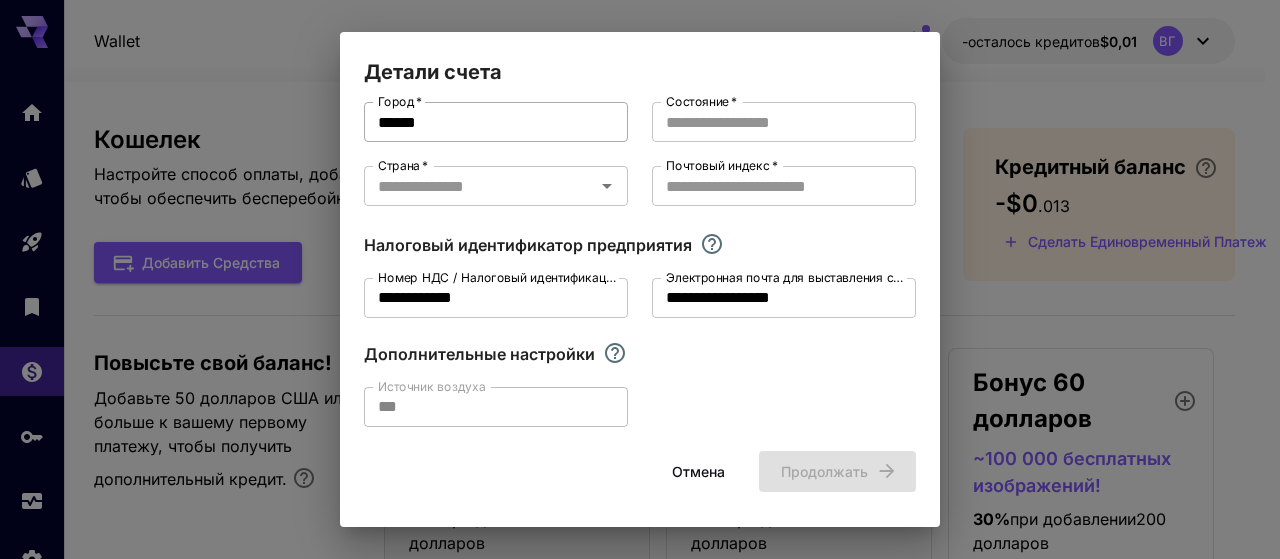 click on "******" at bounding box center [496, 122] 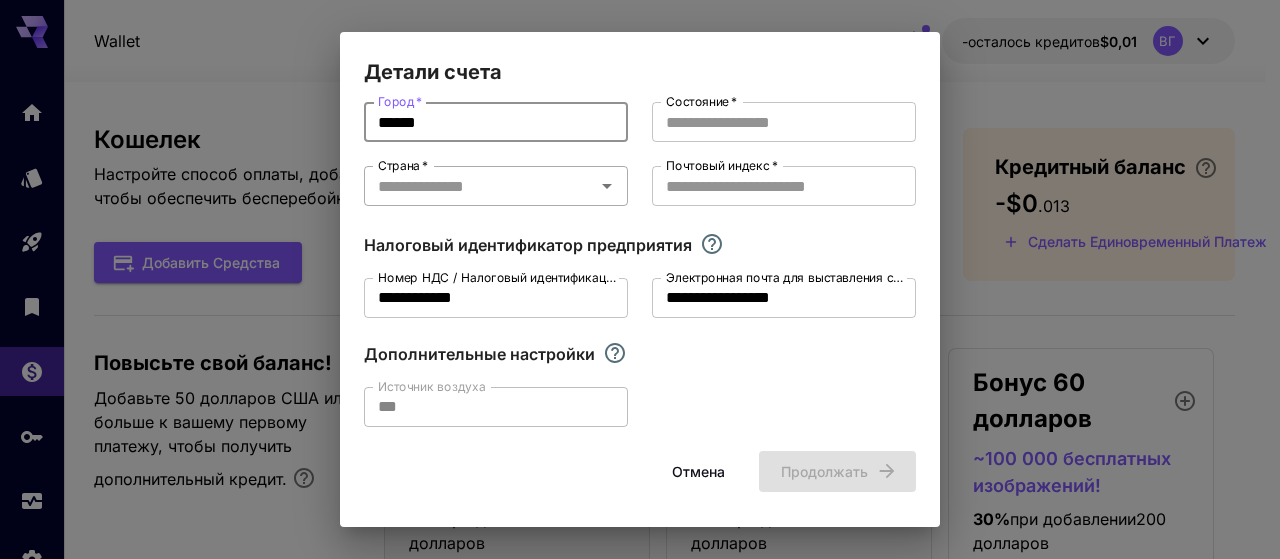 type on "******" 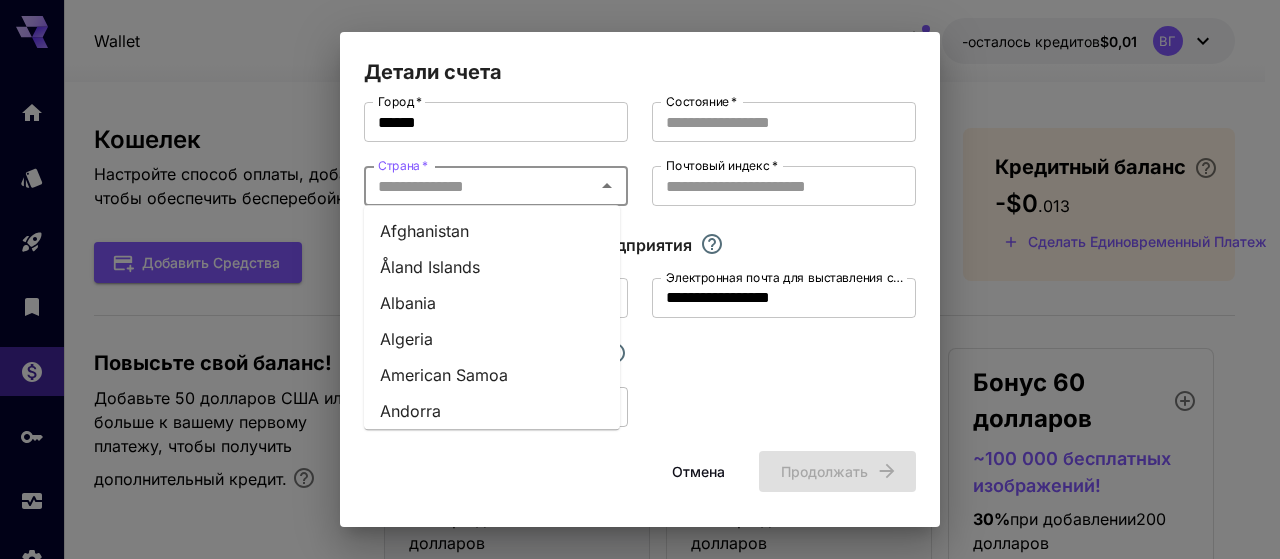 click on "Страна    *" at bounding box center (479, 186) 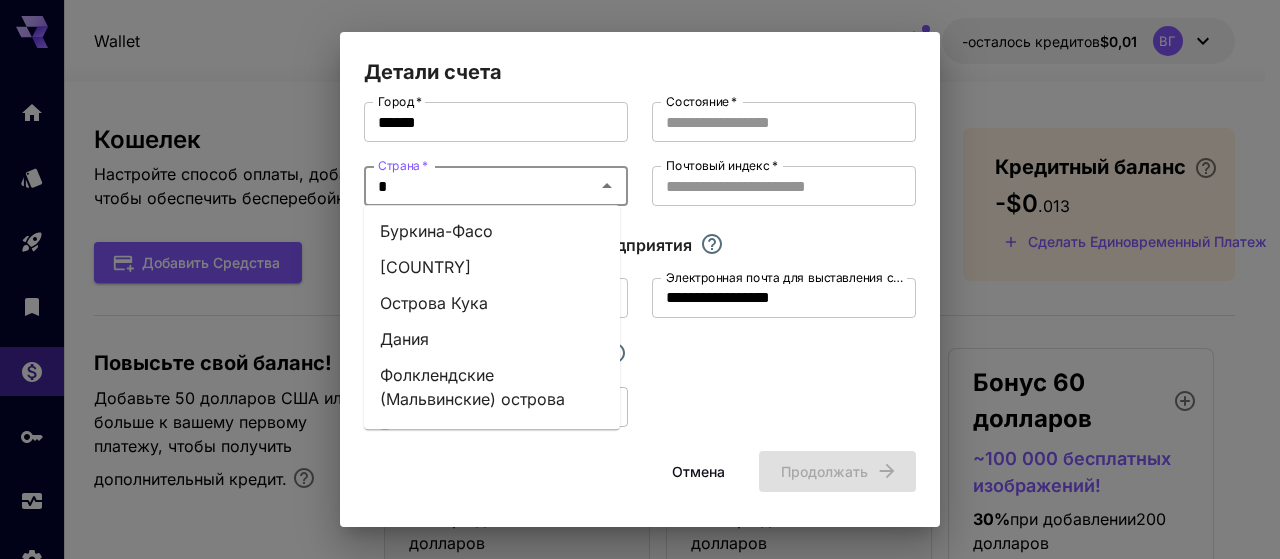 type on "**" 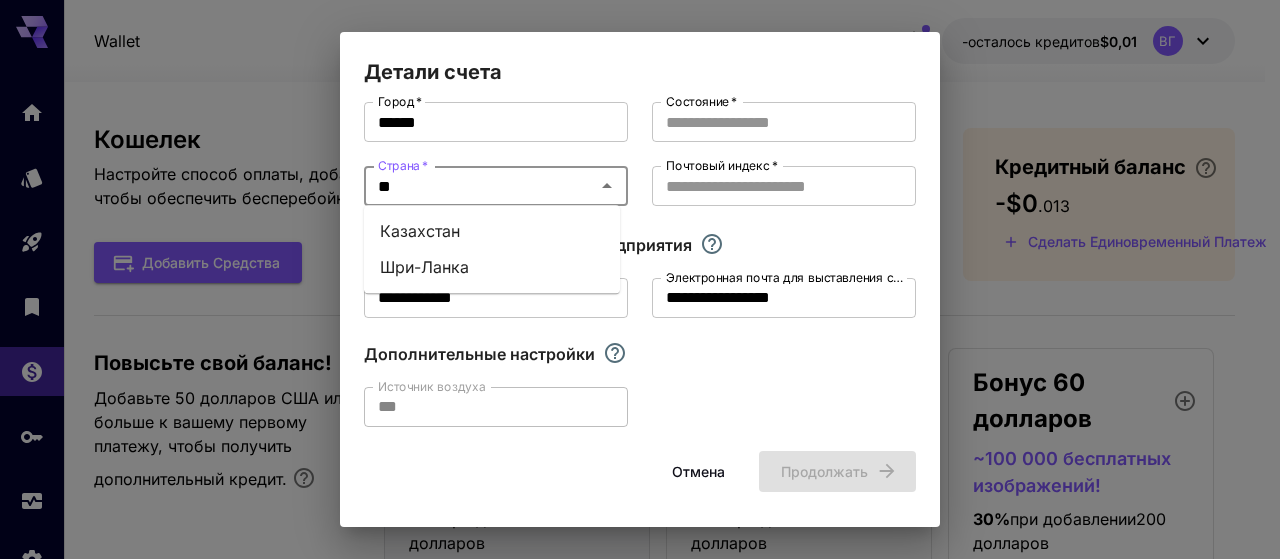 click on "Казахстан" at bounding box center [492, 231] 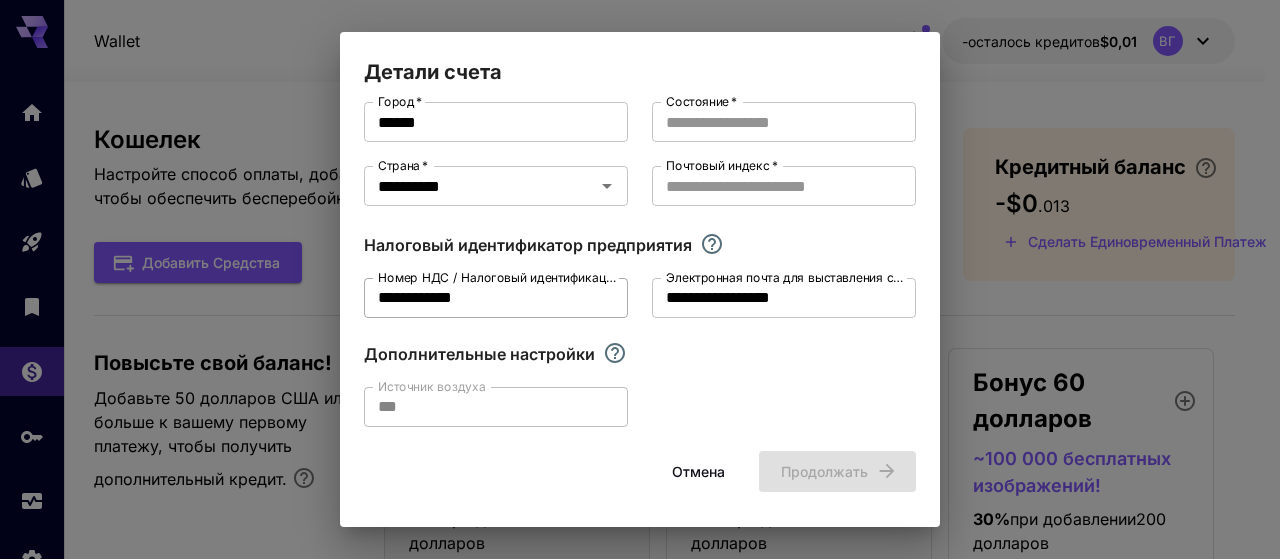 click on "**********" at bounding box center (496, 298) 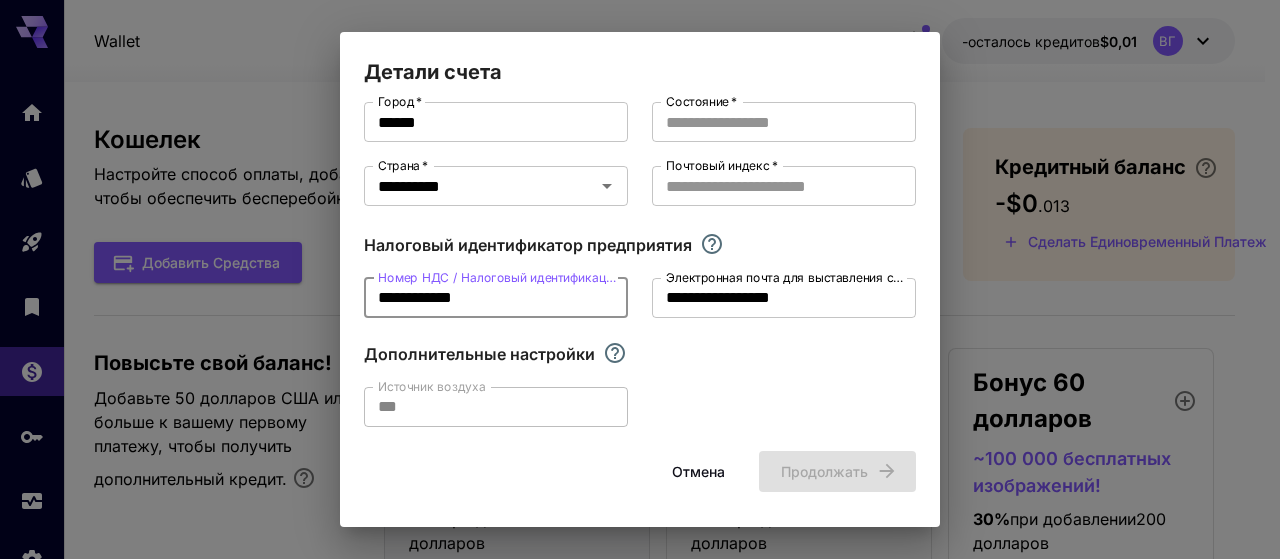 paste 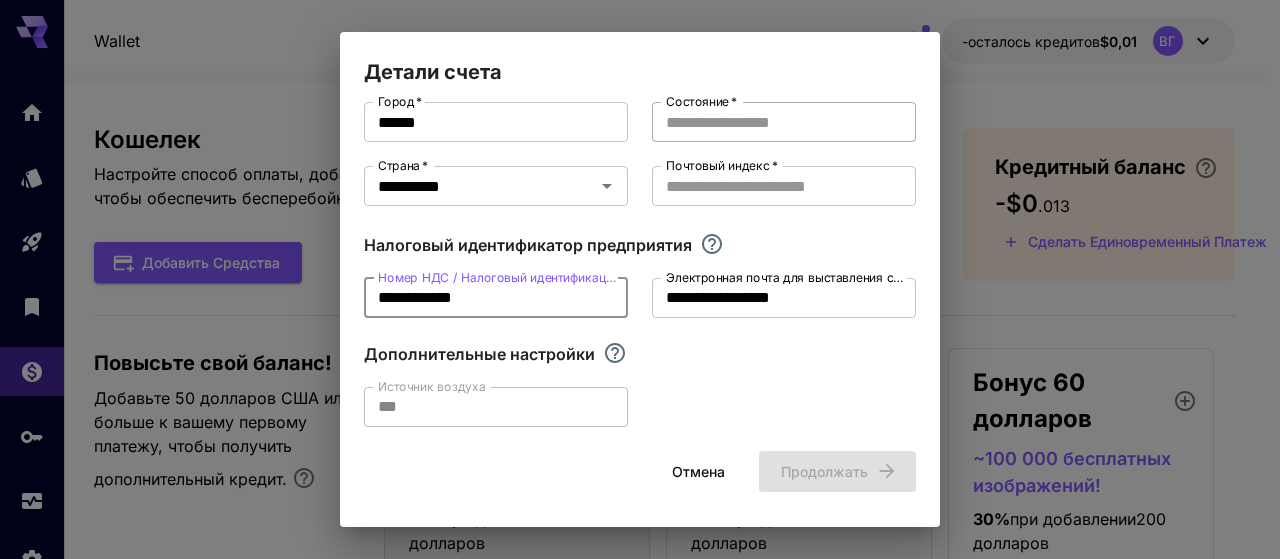 type on "**********" 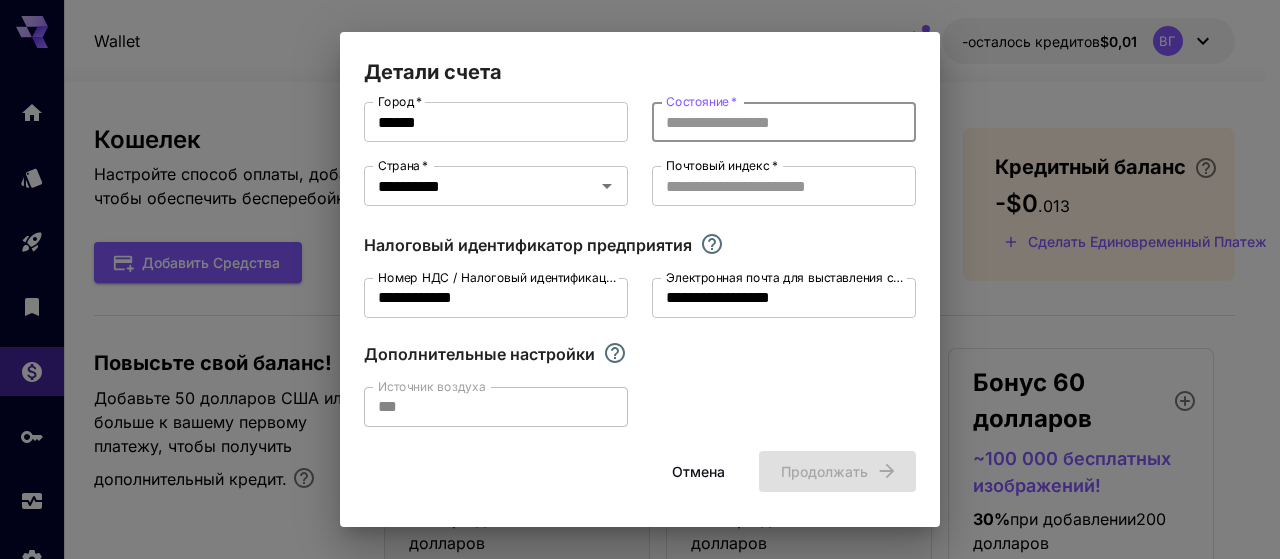 click on "Состояние    *" at bounding box center (784, 122) 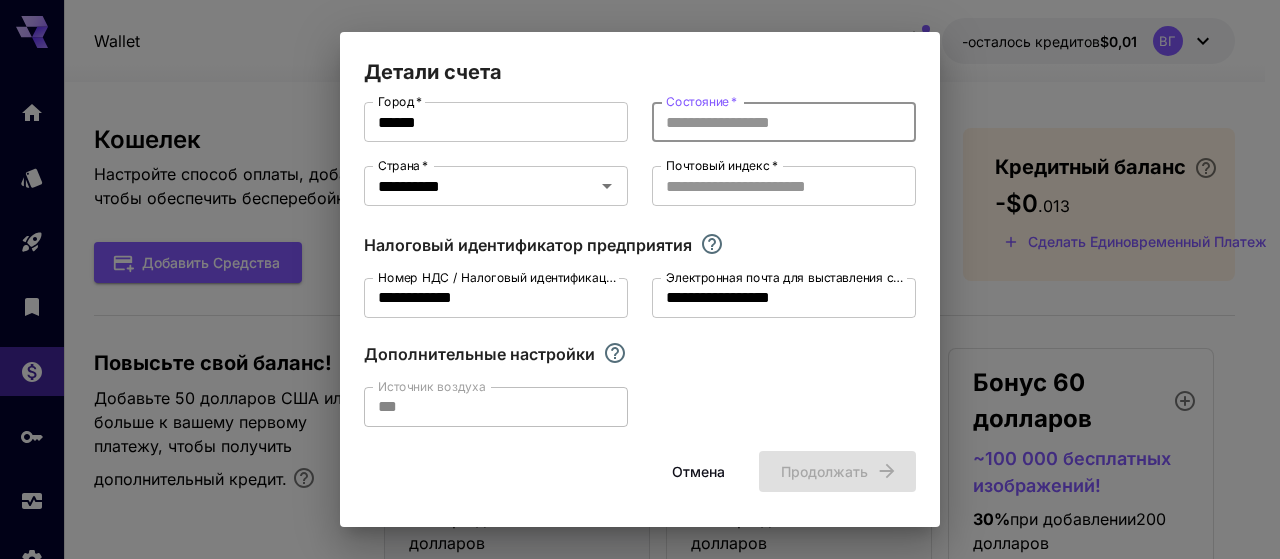 click on "Почтовый индекс    * Почтовый индекс    *" at bounding box center [784, 186] 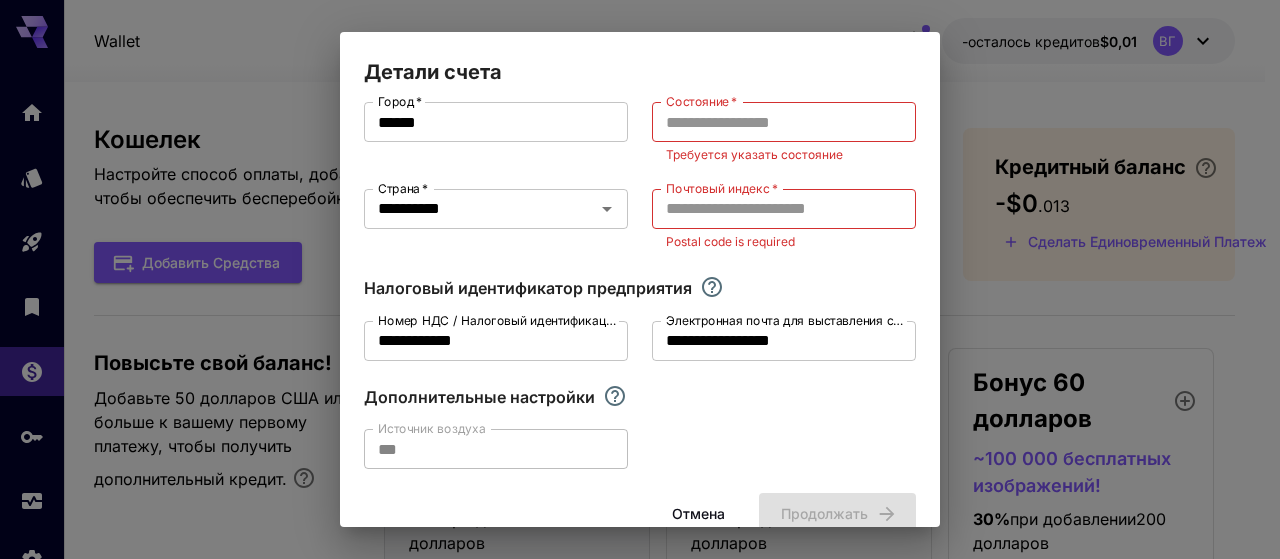 scroll, scrollTop: 0, scrollLeft: 0, axis: both 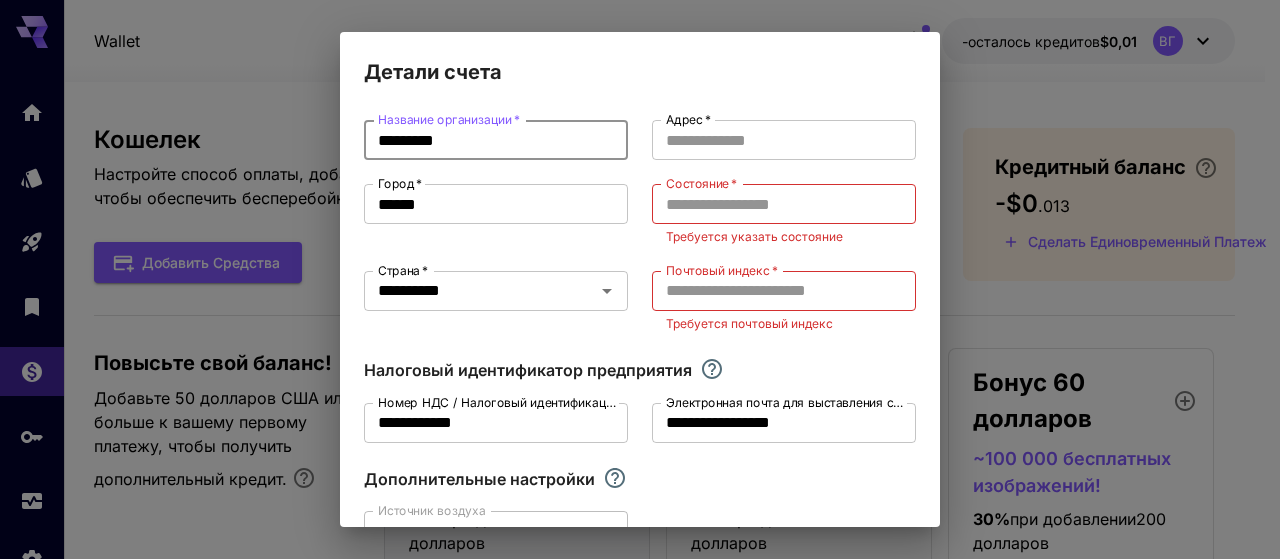 click on "*********" at bounding box center (496, 140) 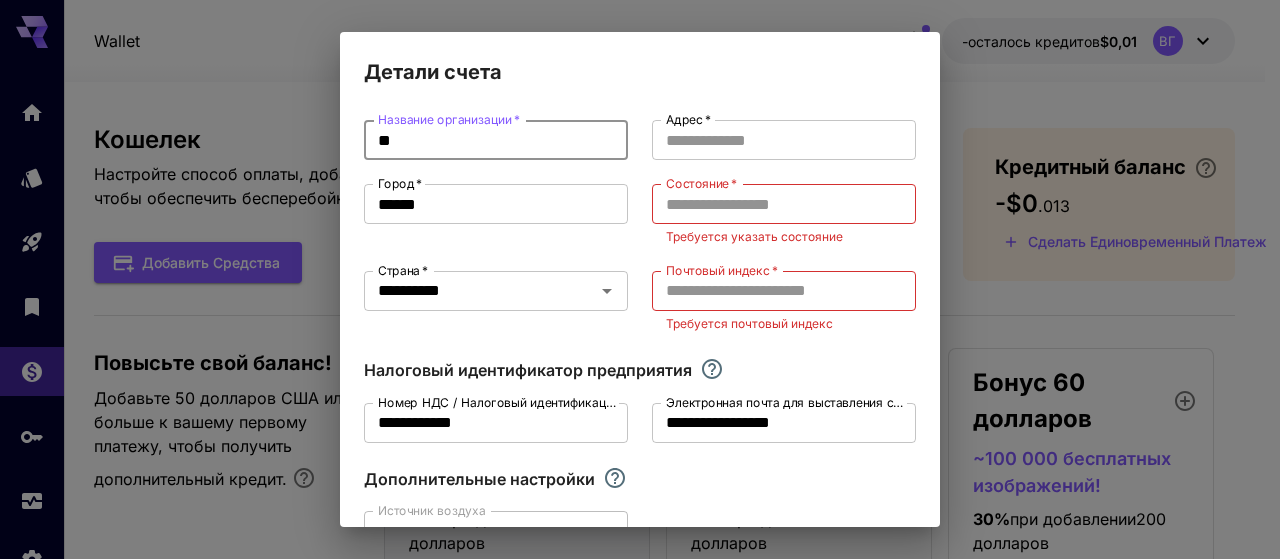 type on "*" 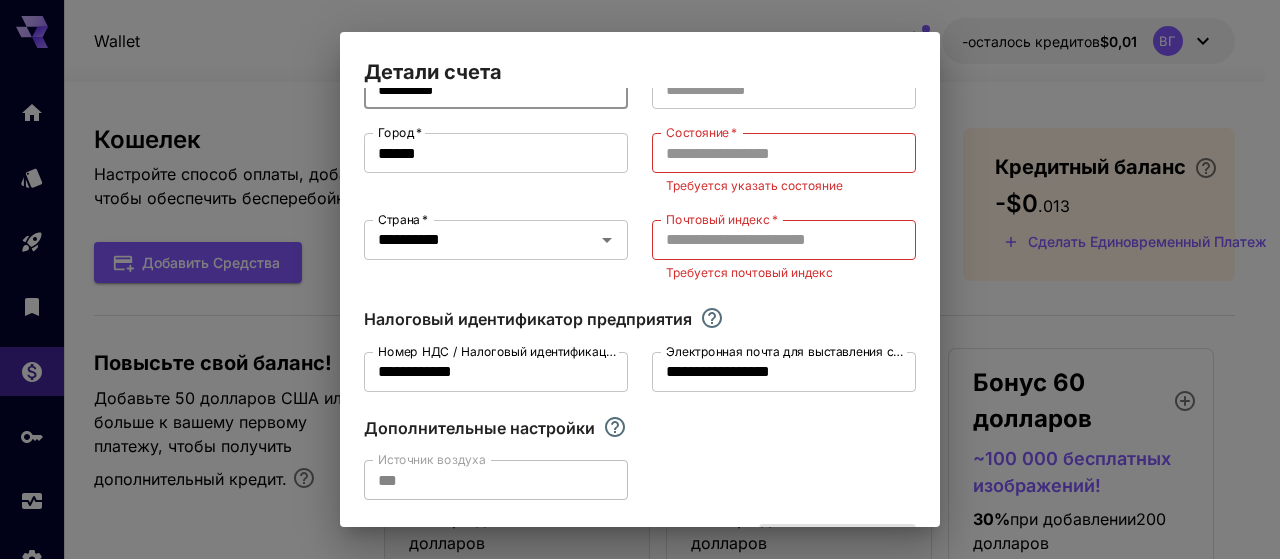 scroll, scrollTop: 0, scrollLeft: 0, axis: both 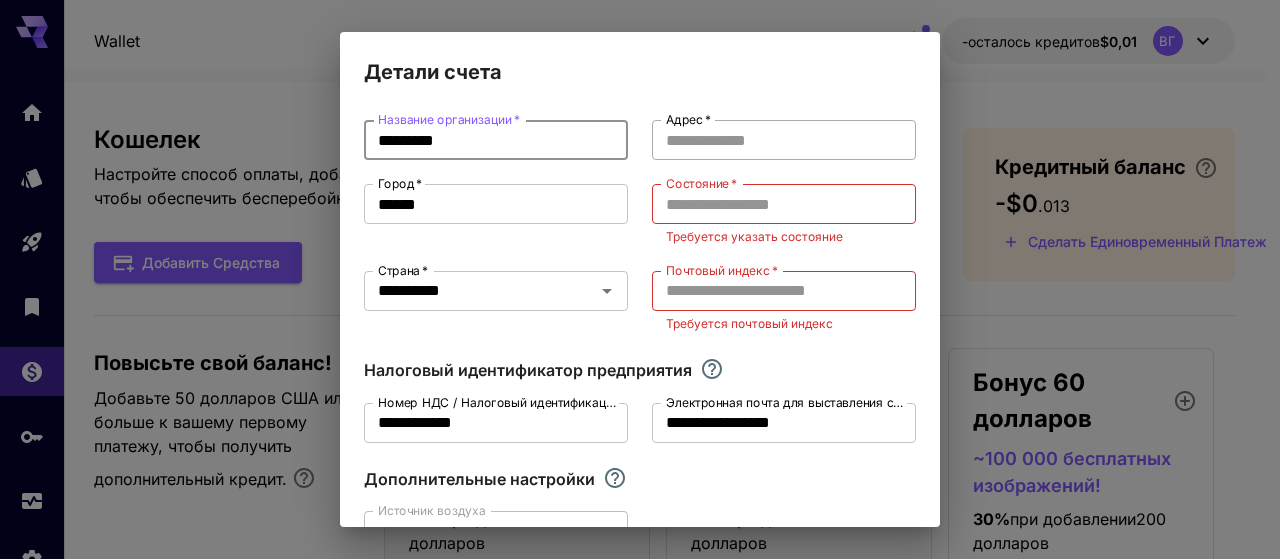 type on "*********" 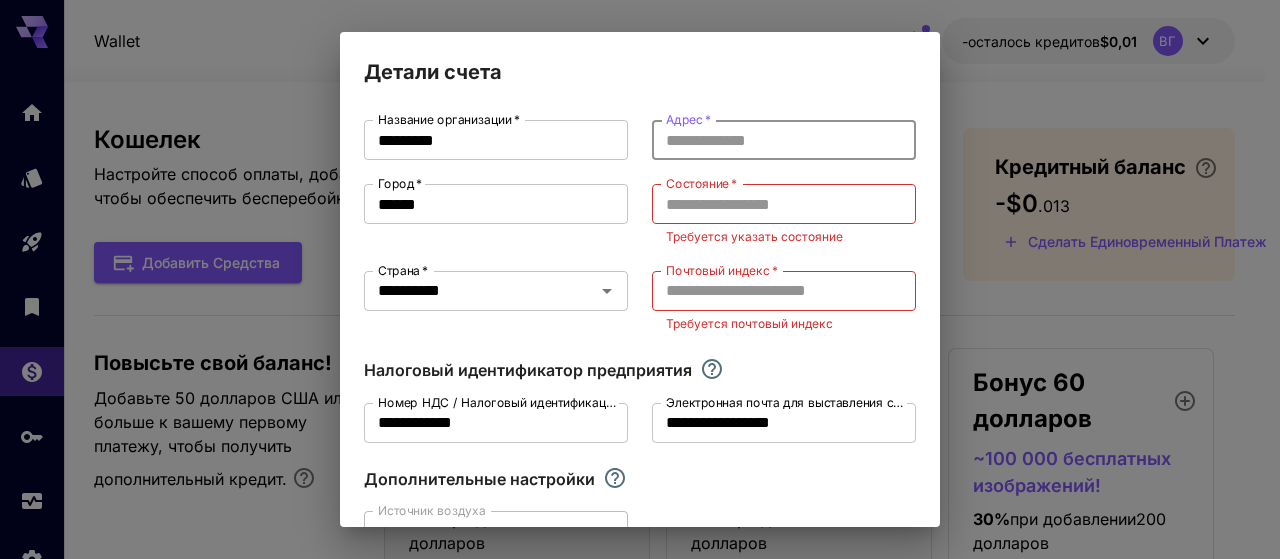 click on "Адрес    *" at bounding box center (784, 140) 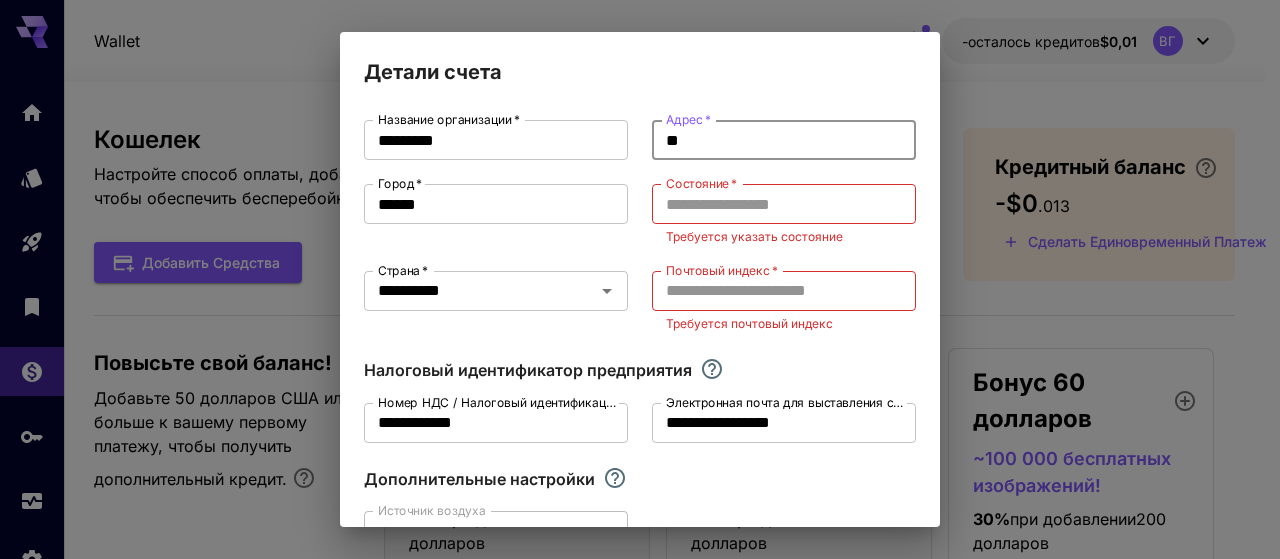 type on "*" 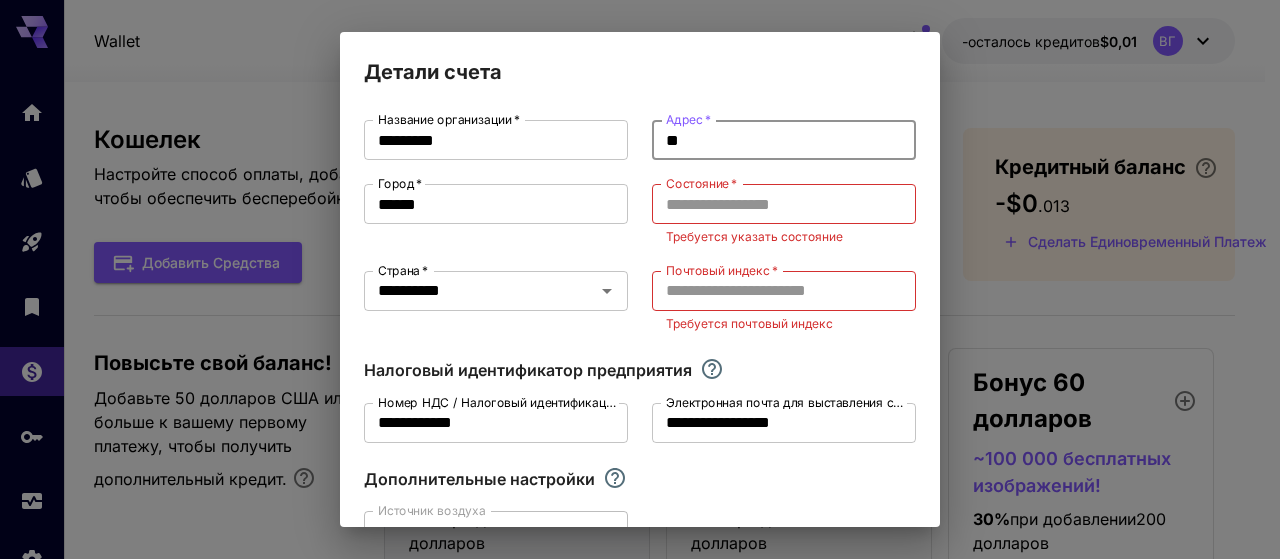 type on "*" 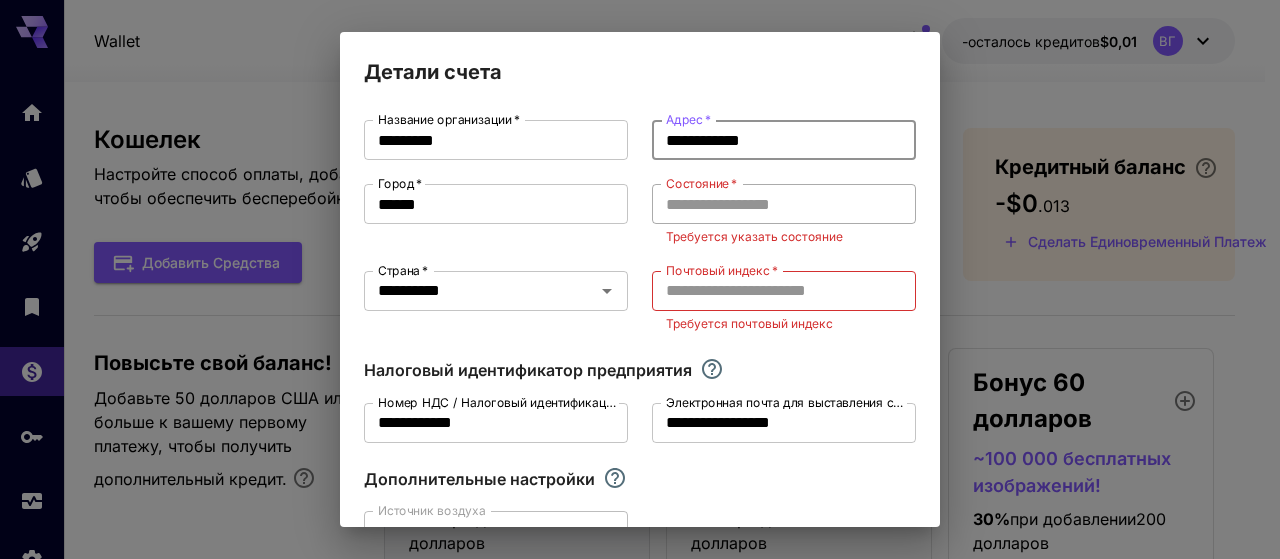 type on "**********" 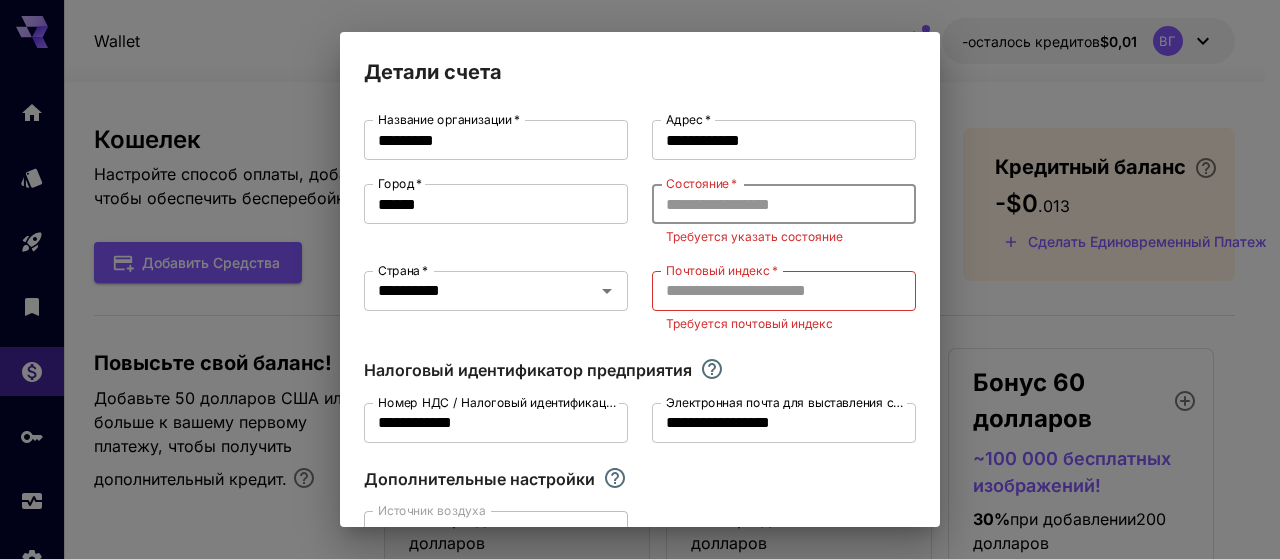 click on "Состояние    *" at bounding box center [784, 204] 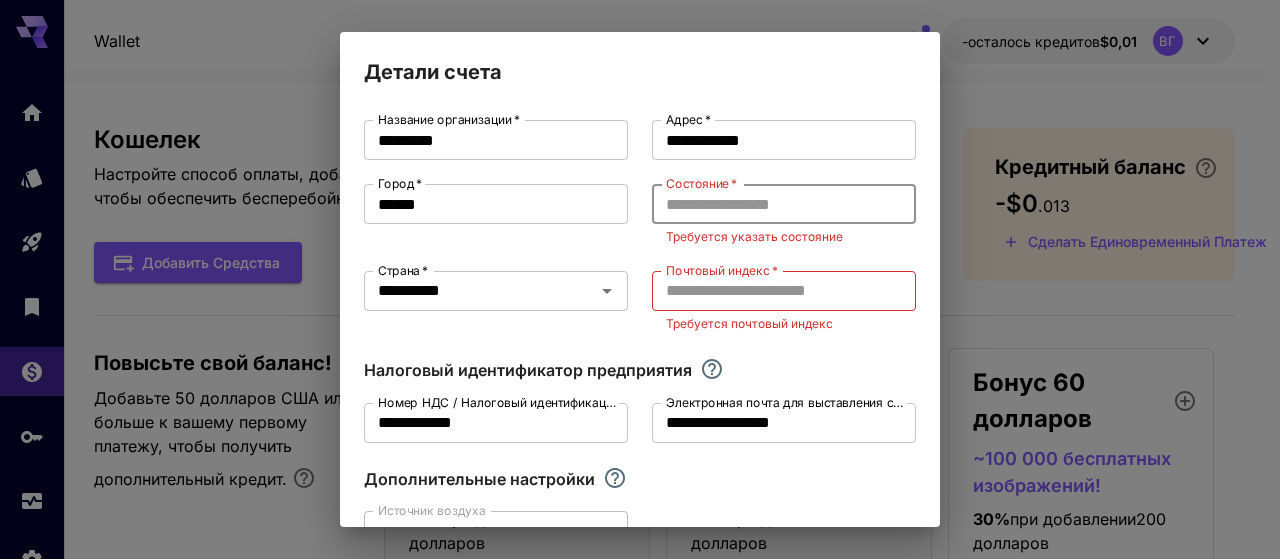 click on "Состояние    *" at bounding box center (784, 204) 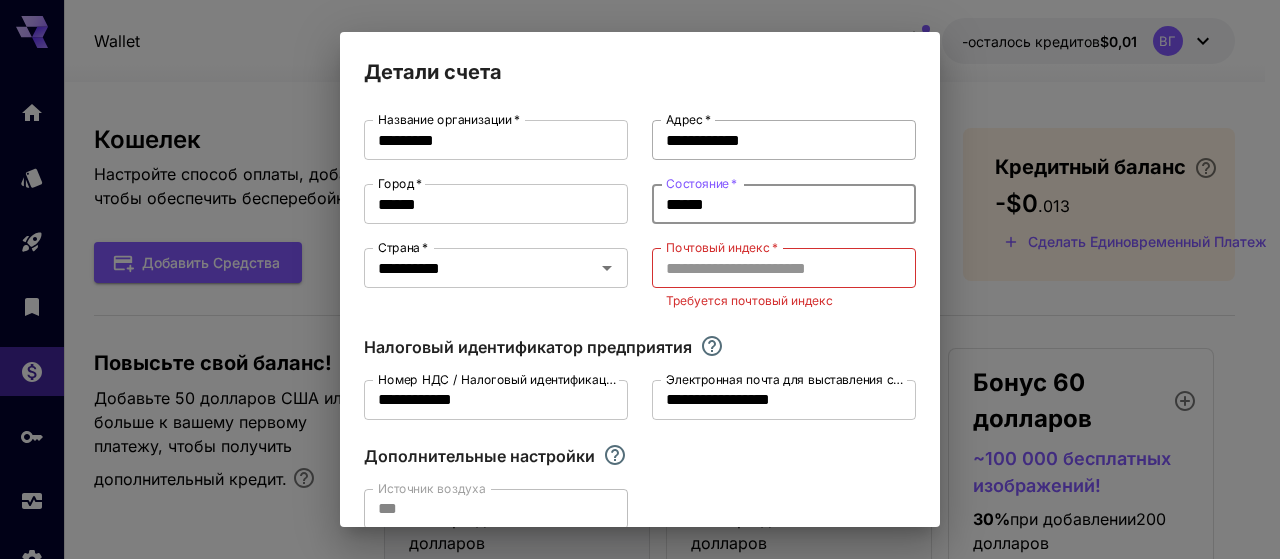 type on "******" 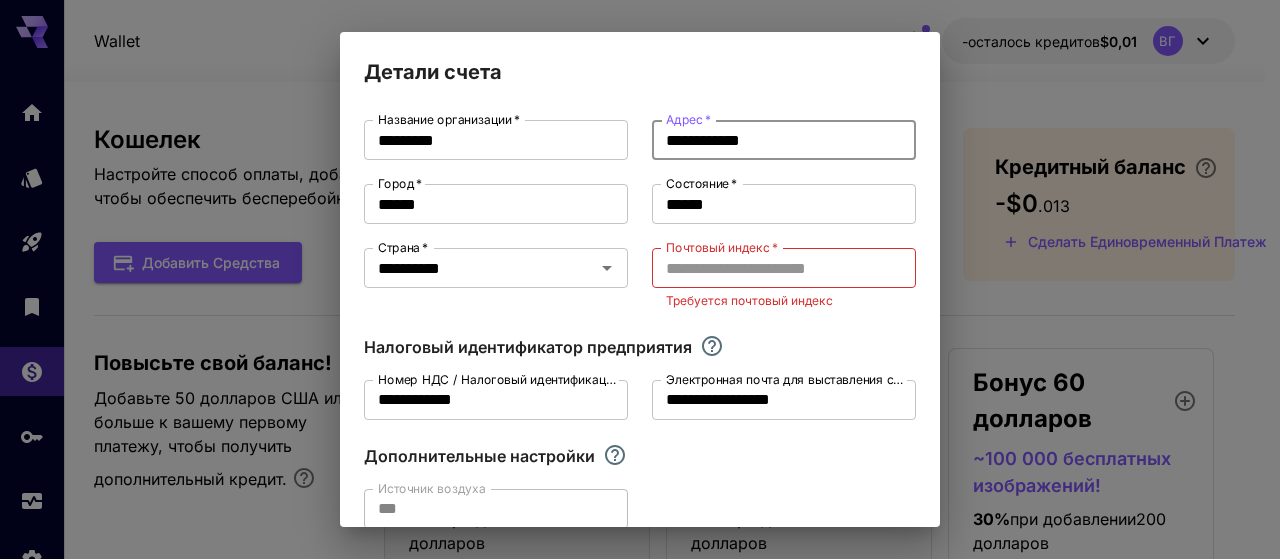 drag, startPoint x: 774, startPoint y: 139, endPoint x: 634, endPoint y: 127, distance: 140.51335 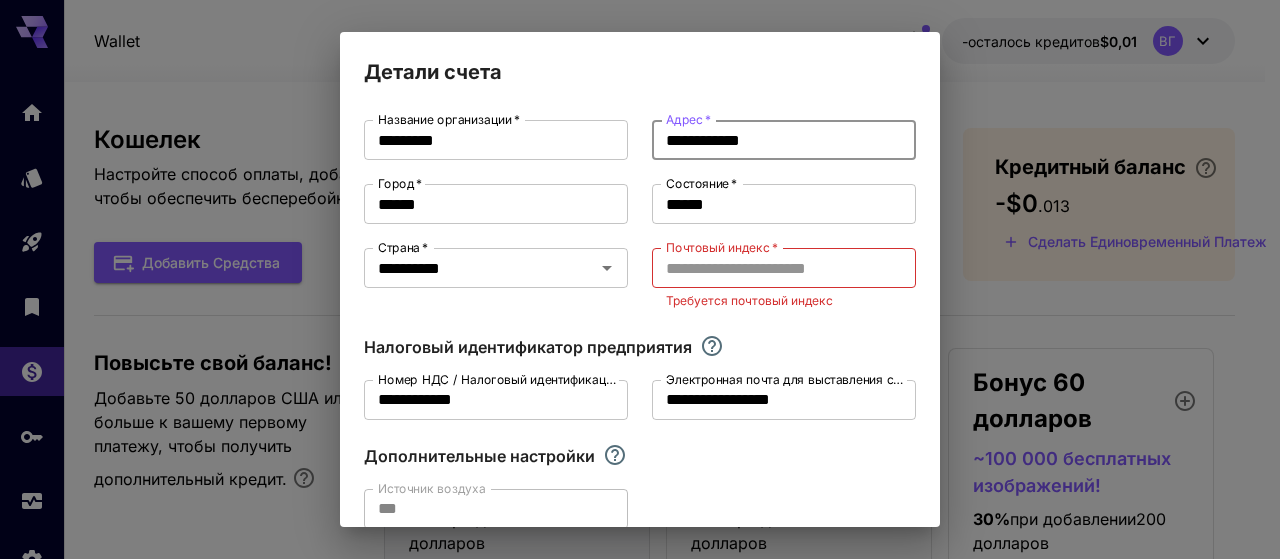click on "Почтовый индекс    * Почтовый индекс    *" at bounding box center [640, 324] 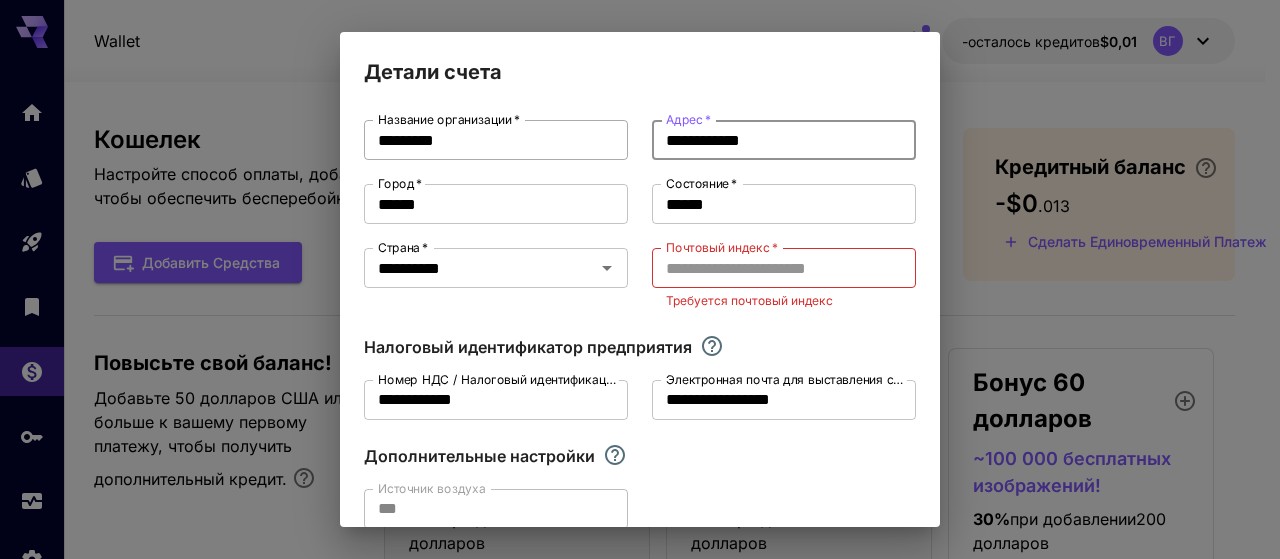drag, startPoint x: 762, startPoint y: 143, endPoint x: 619, endPoint y: 127, distance: 143.89232 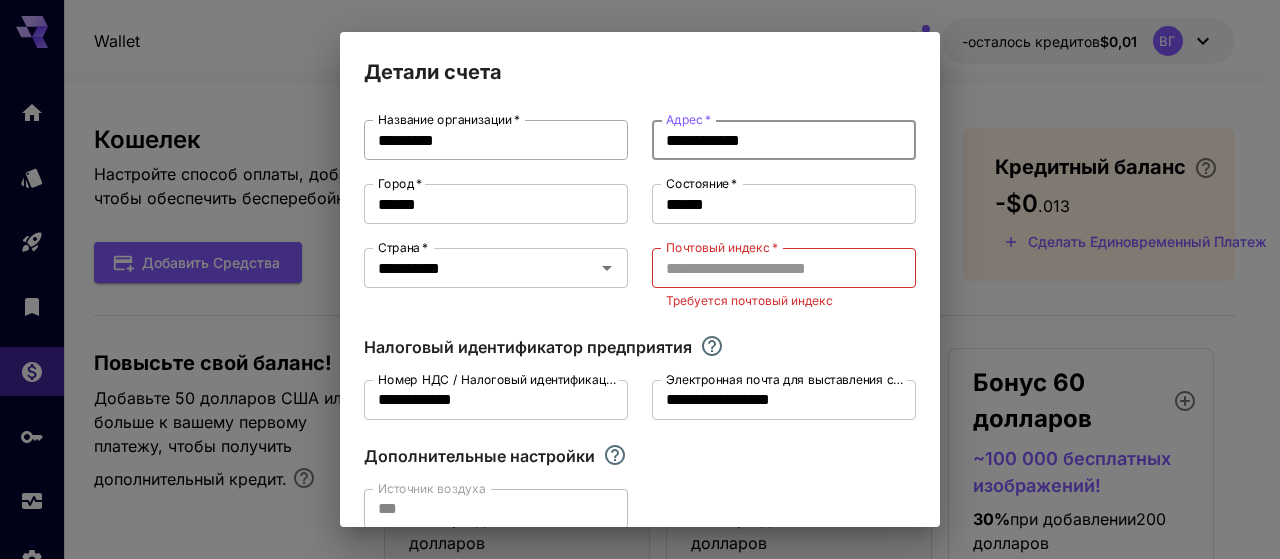 paste 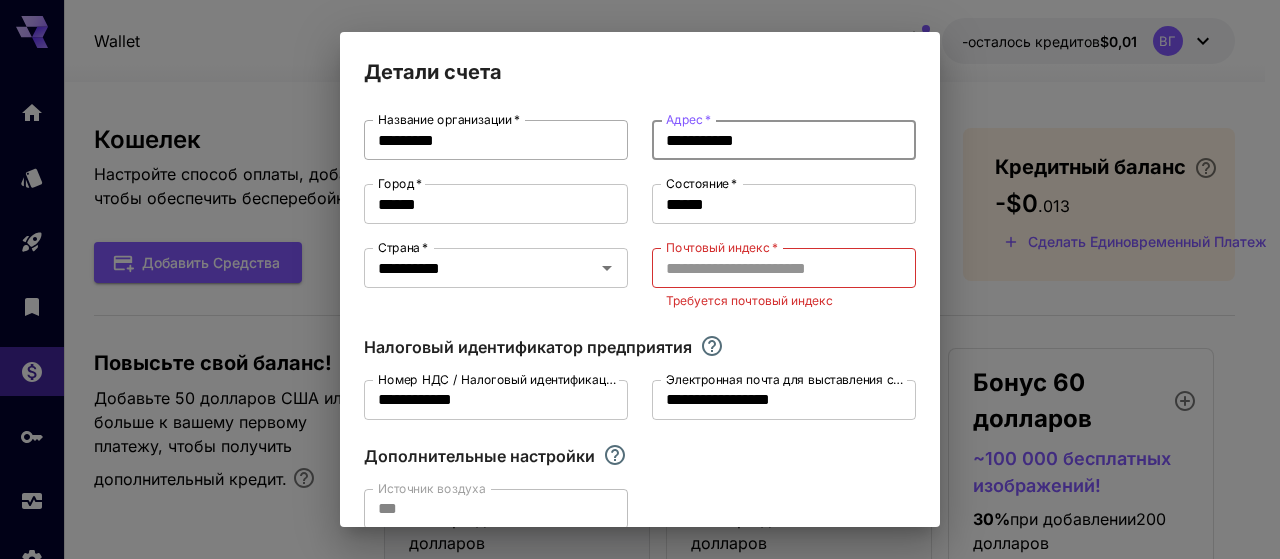 type on "**********" 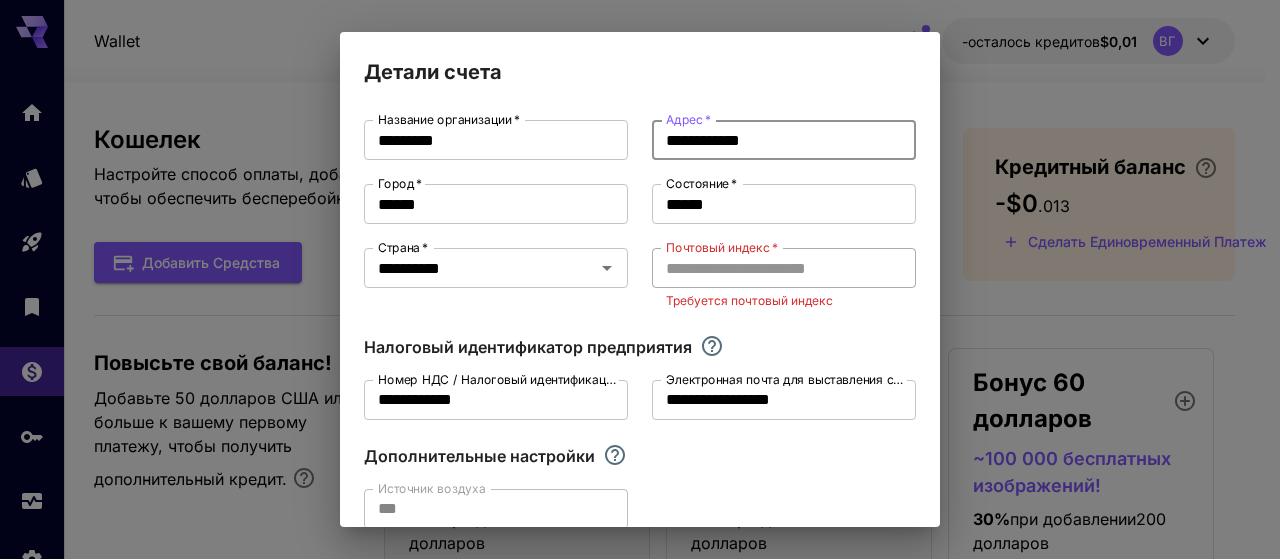 click on "Почтовый индекс    *" at bounding box center (784, 268) 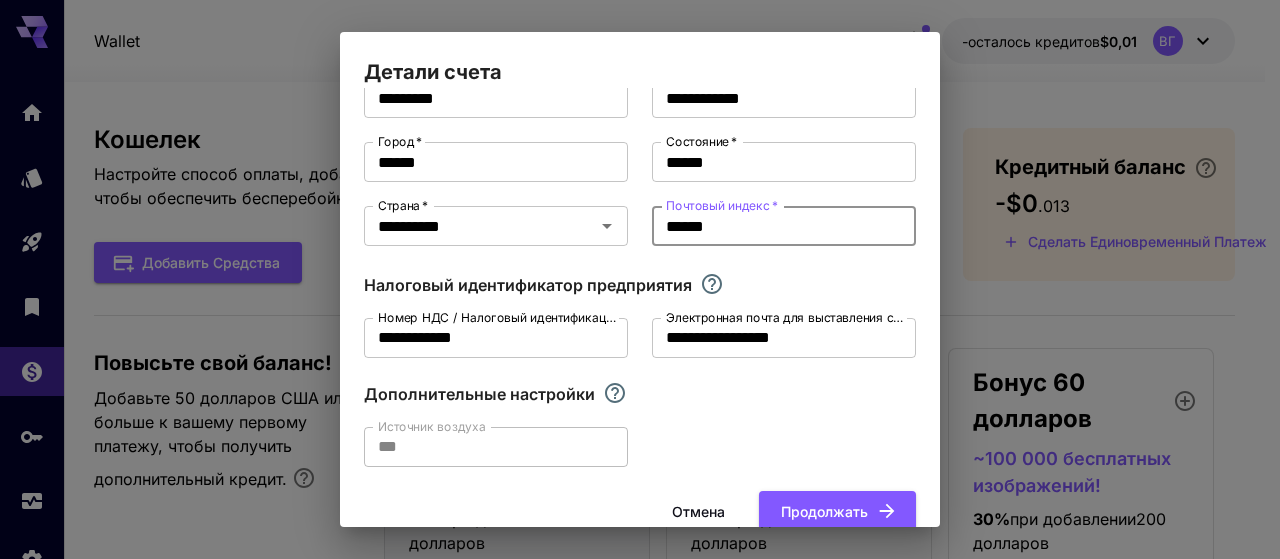 scroll, scrollTop: 82, scrollLeft: 0, axis: vertical 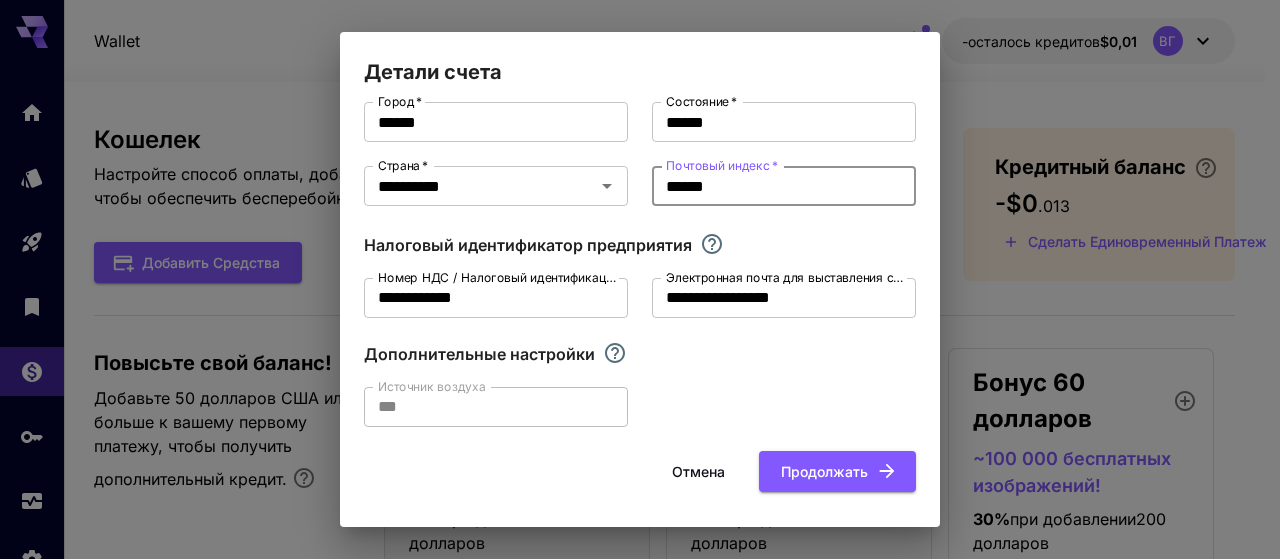 type on "******" 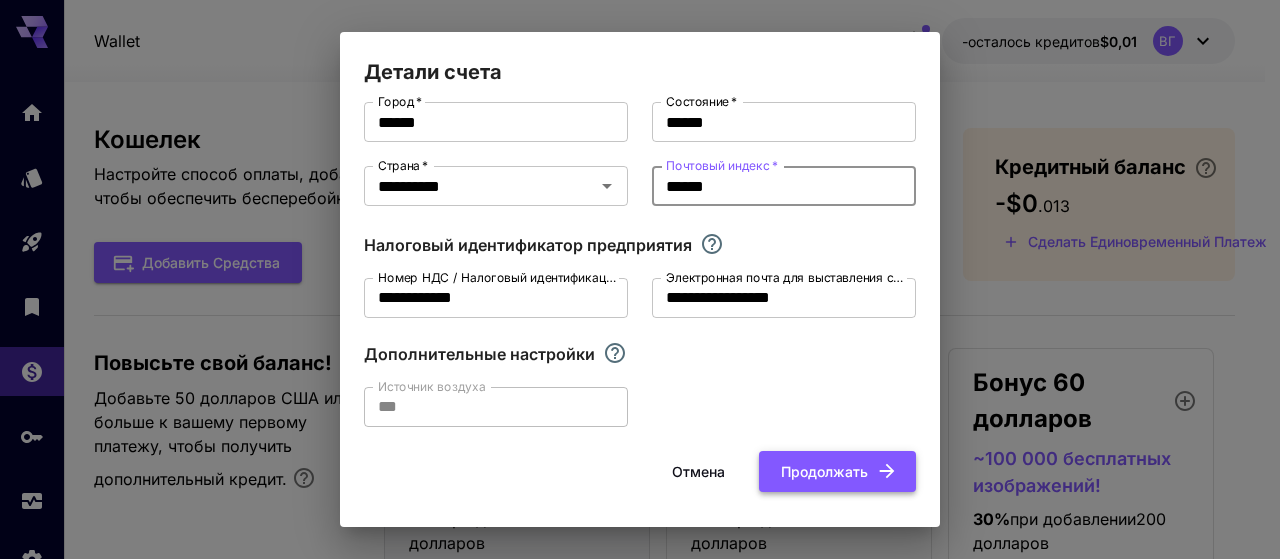 click on "Продолжать" at bounding box center (824, 471) 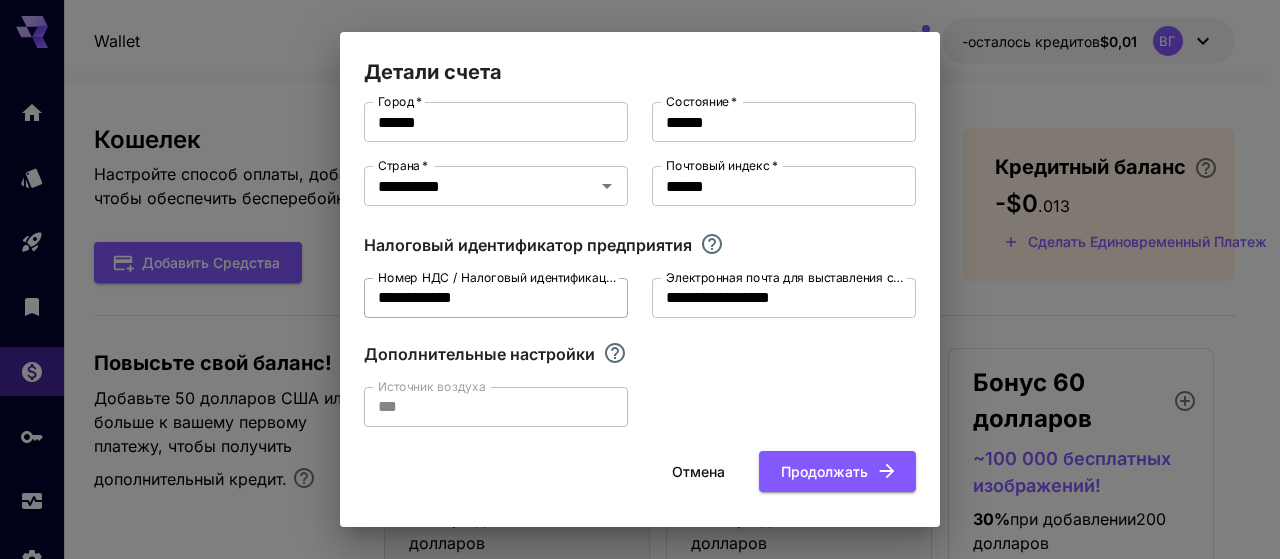click on "**********" at bounding box center (496, 298) 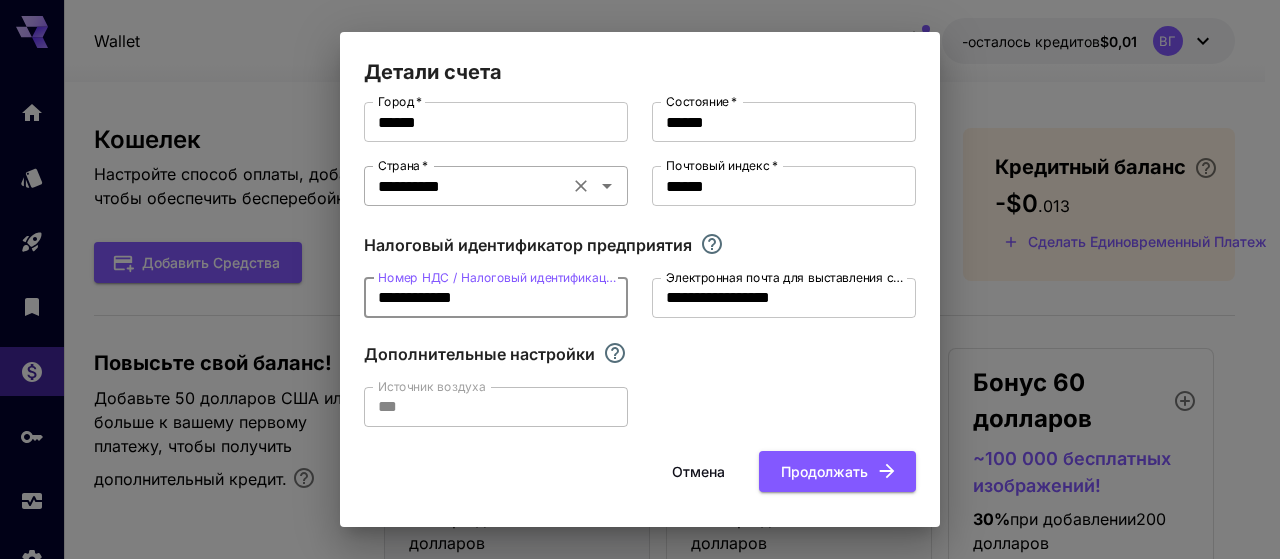 click 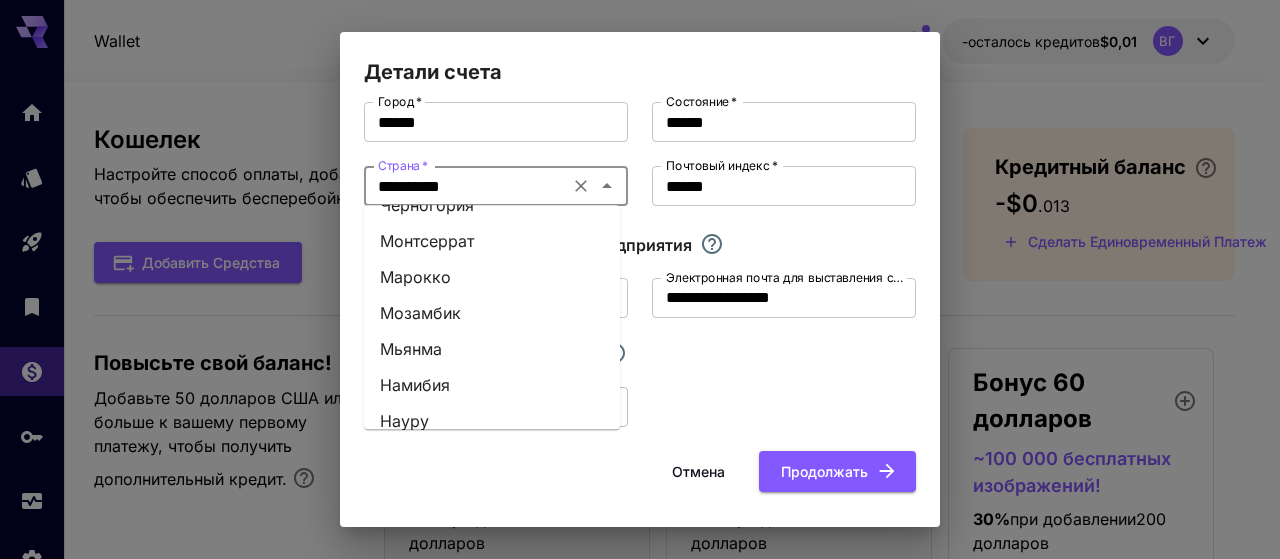 scroll, scrollTop: 6996, scrollLeft: 0, axis: vertical 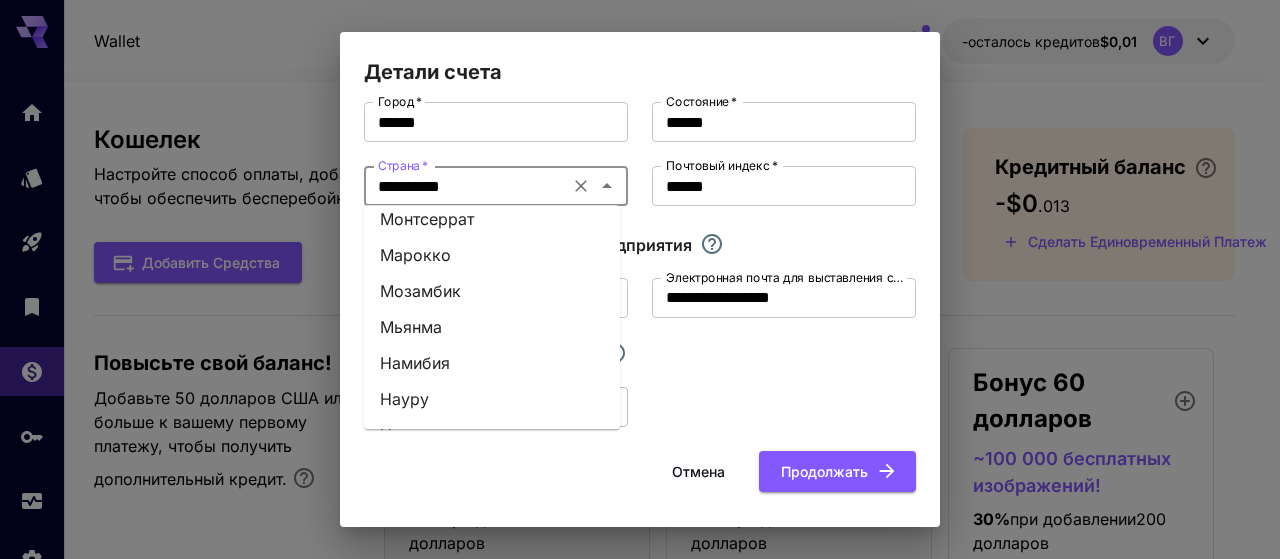 click on "[COUNTRY]" at bounding box center (425, 1491) 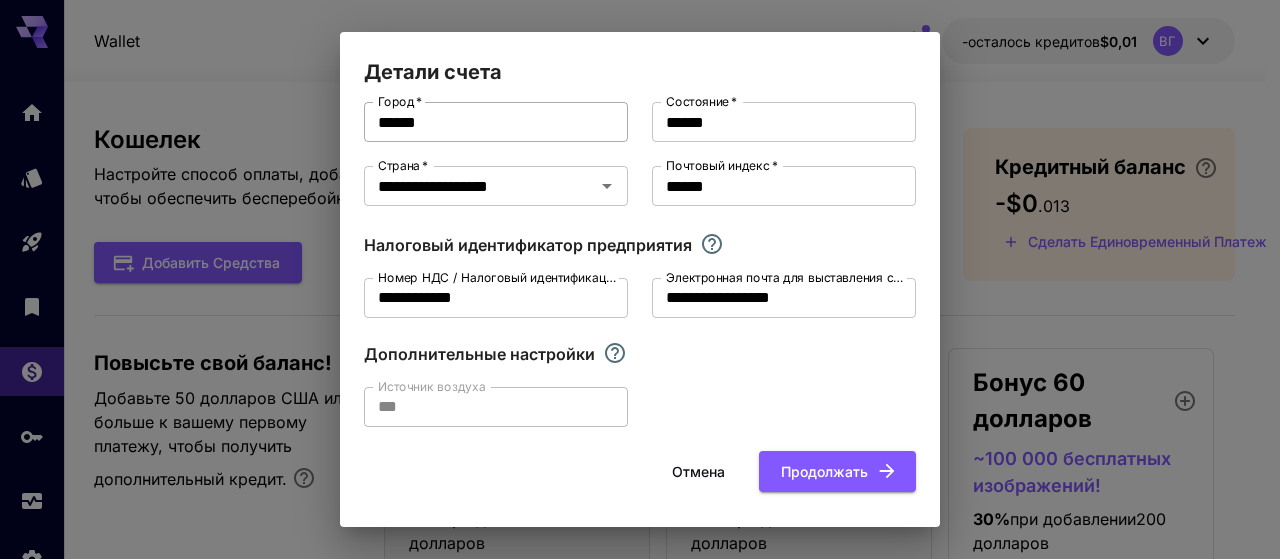 click on "******" at bounding box center (496, 122) 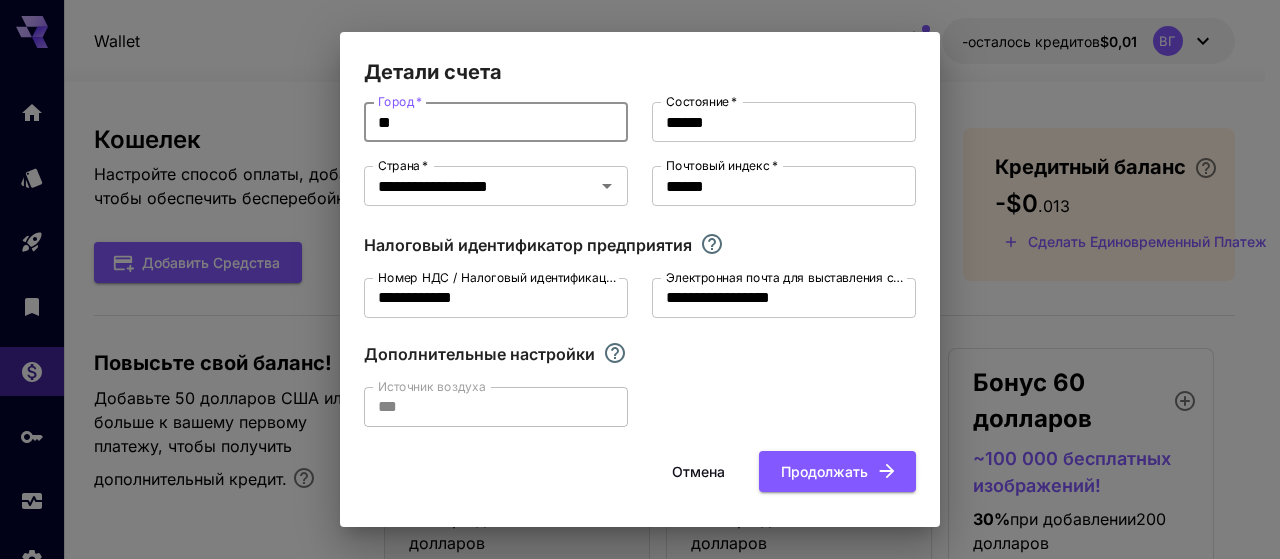 type on "*" 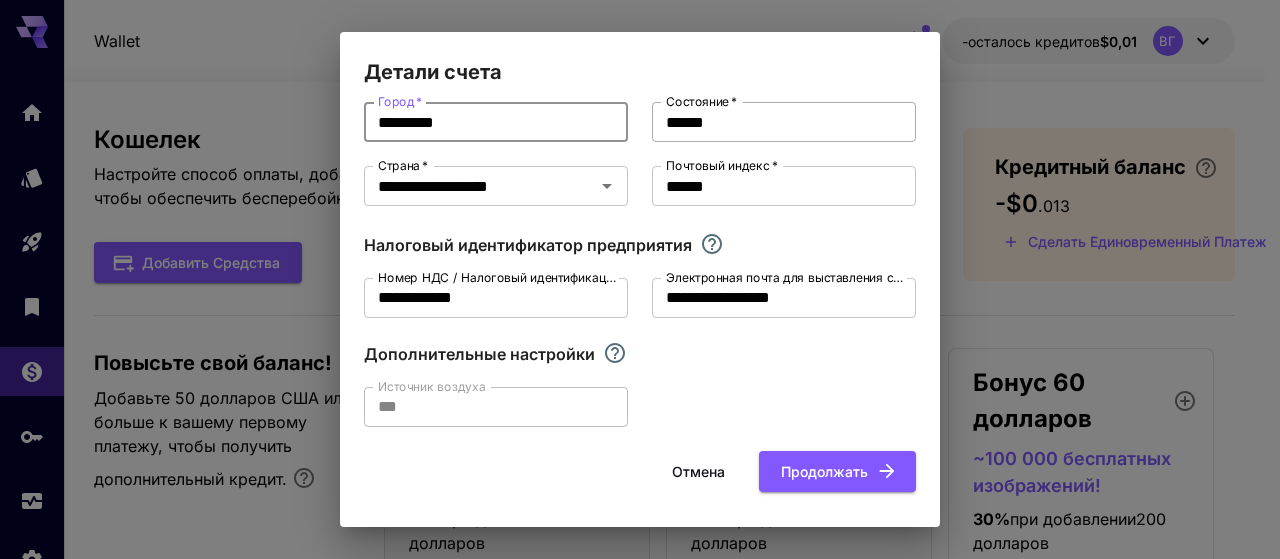 type on "********" 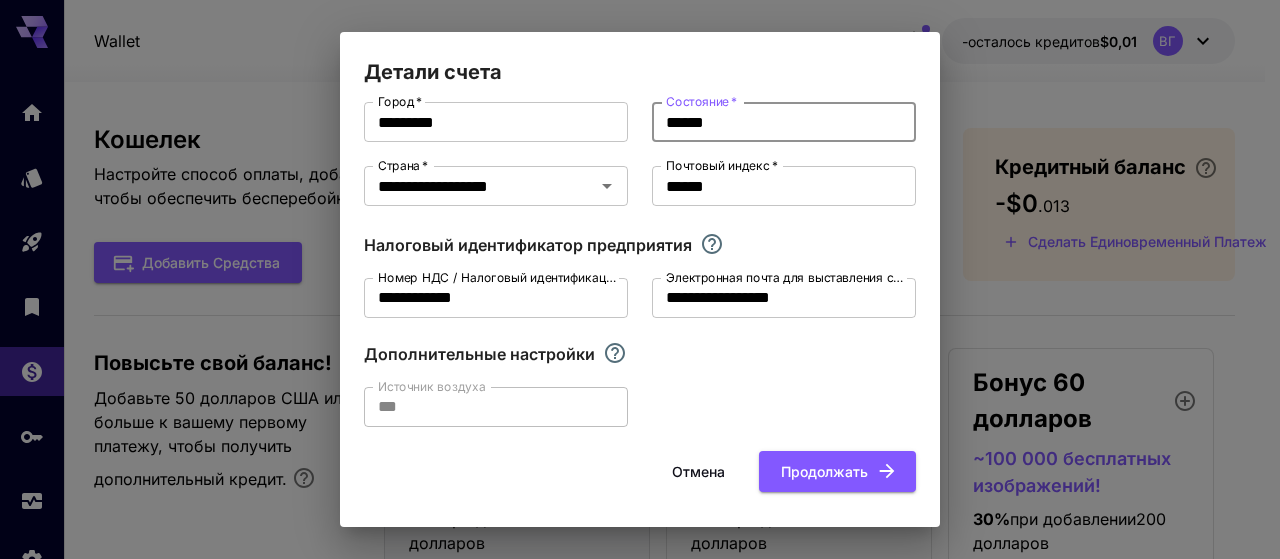 click on "******" at bounding box center (784, 122) 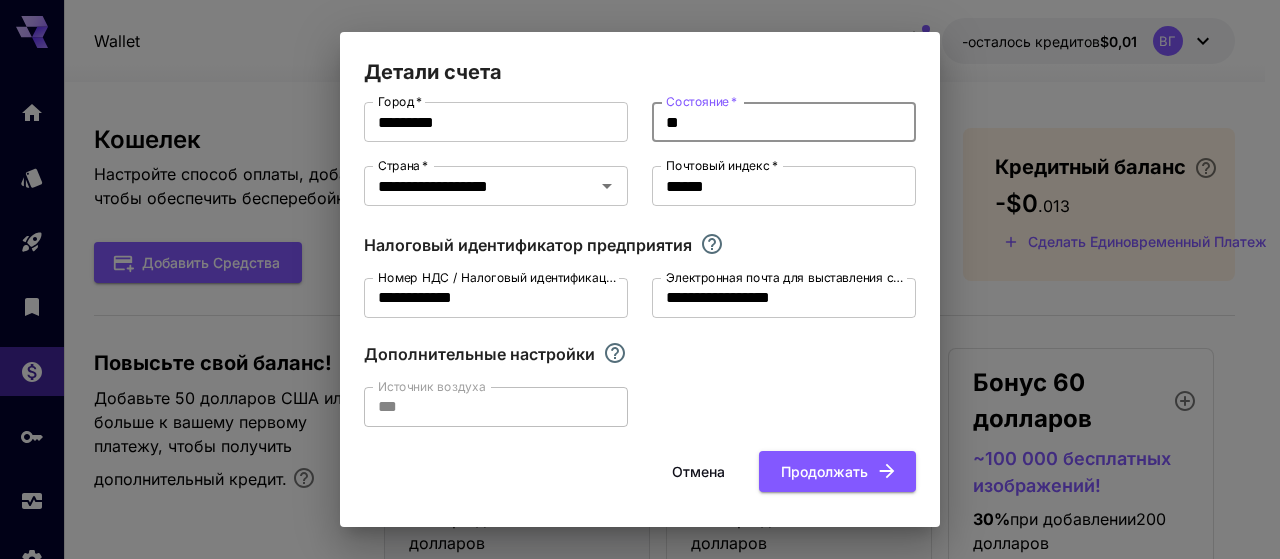 type on "*" 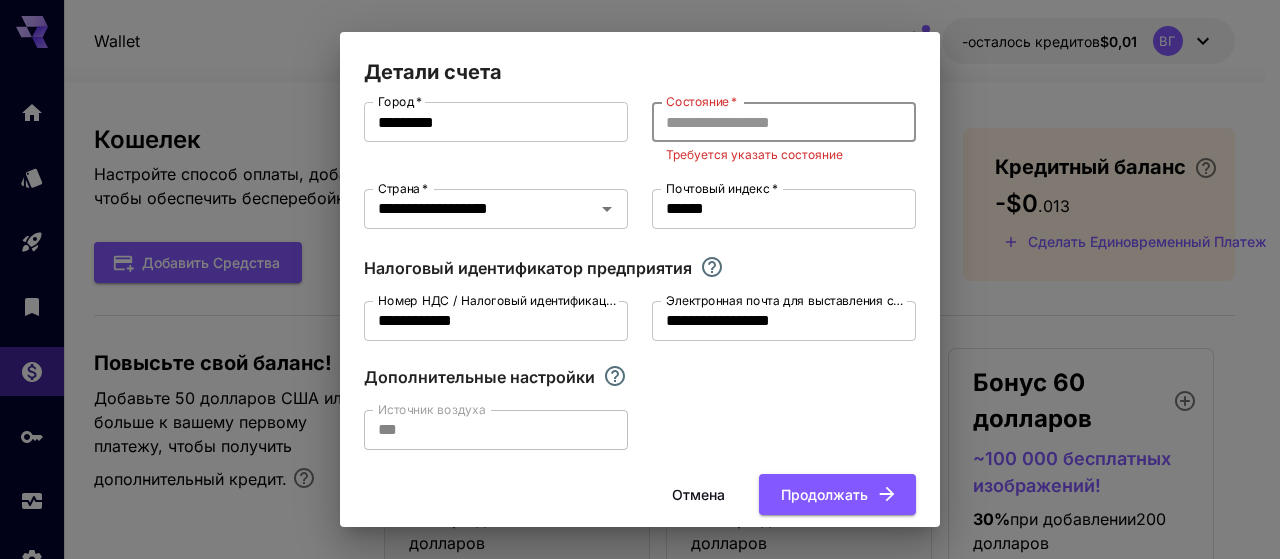 scroll, scrollTop: 0, scrollLeft: 0, axis: both 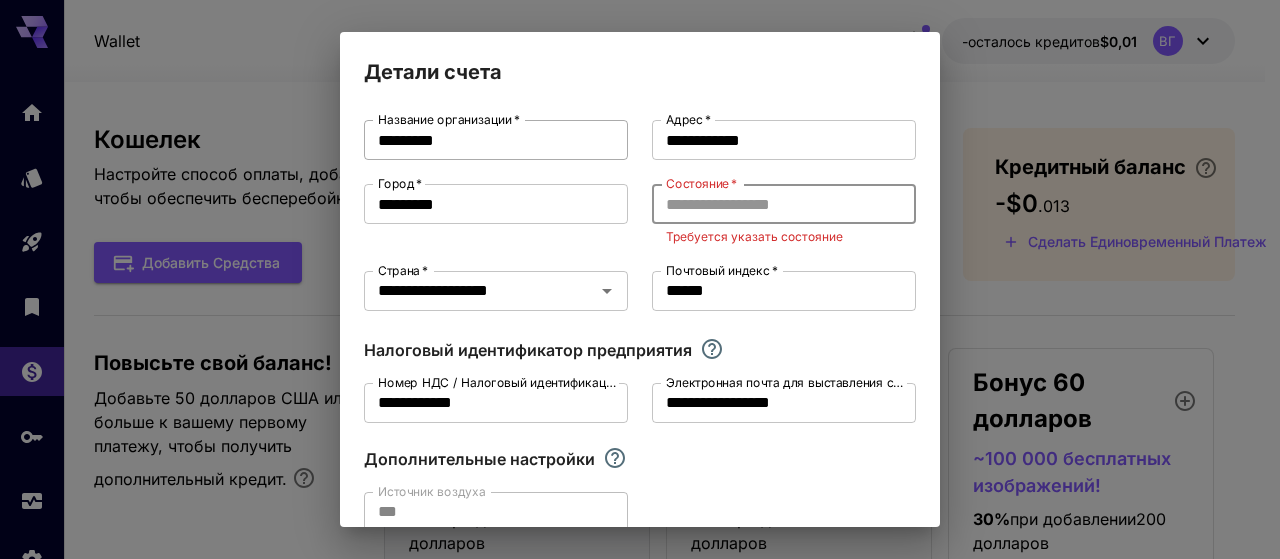 type 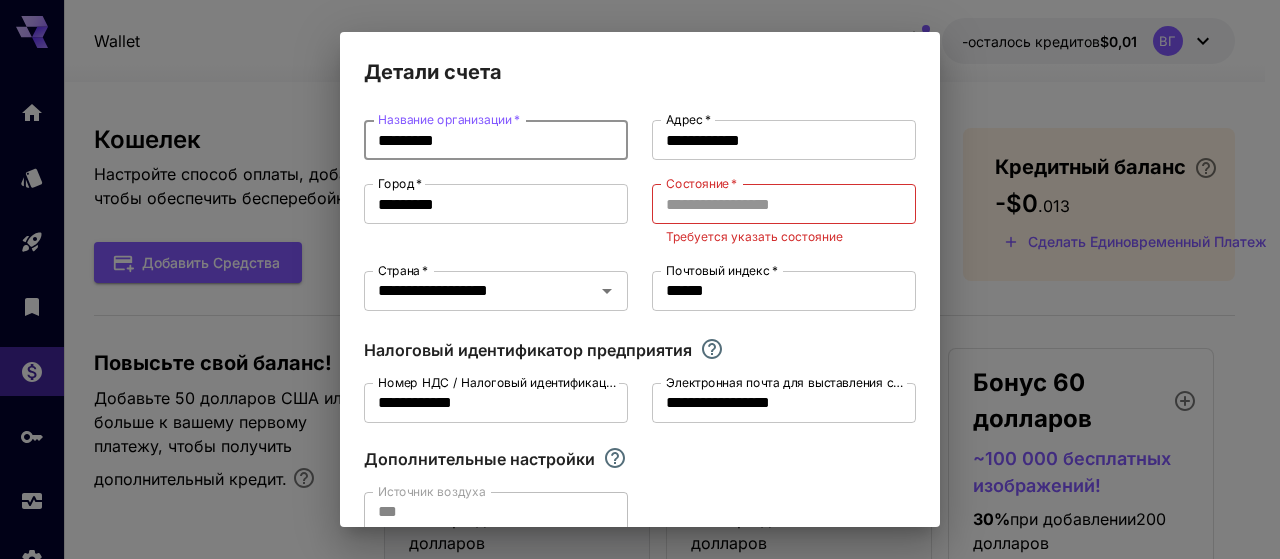 click on "*********" at bounding box center (496, 140) 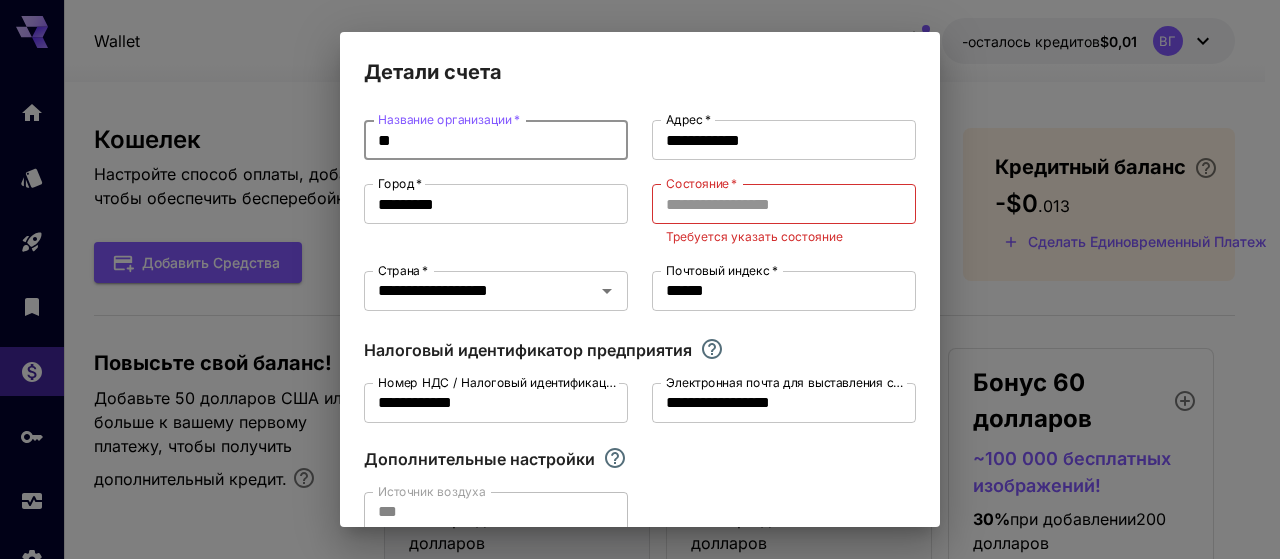 type on "*" 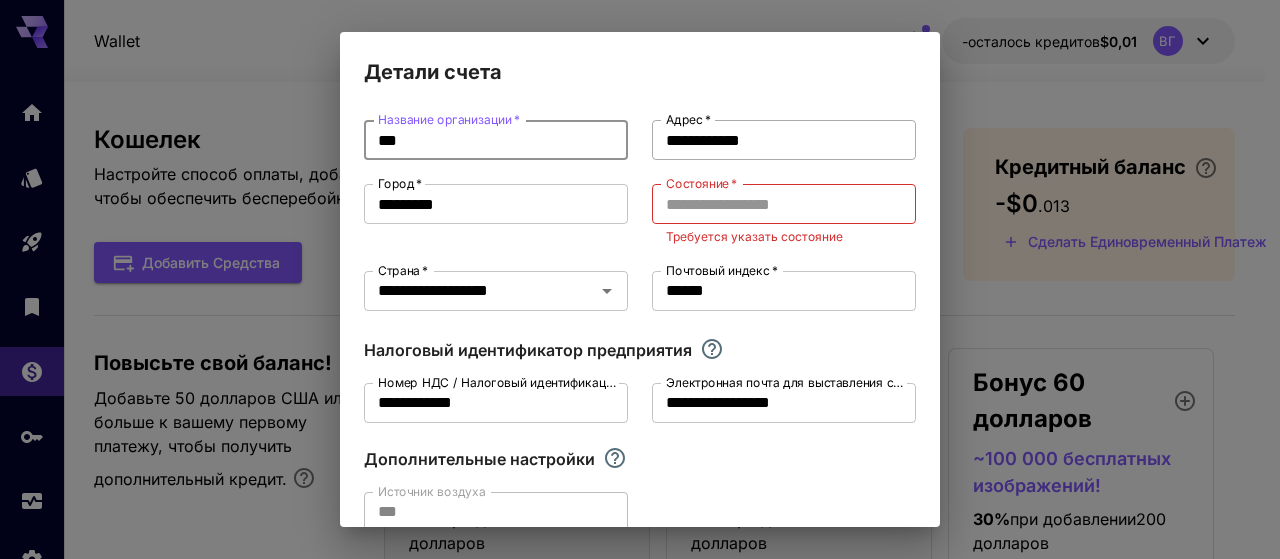 type on "***" 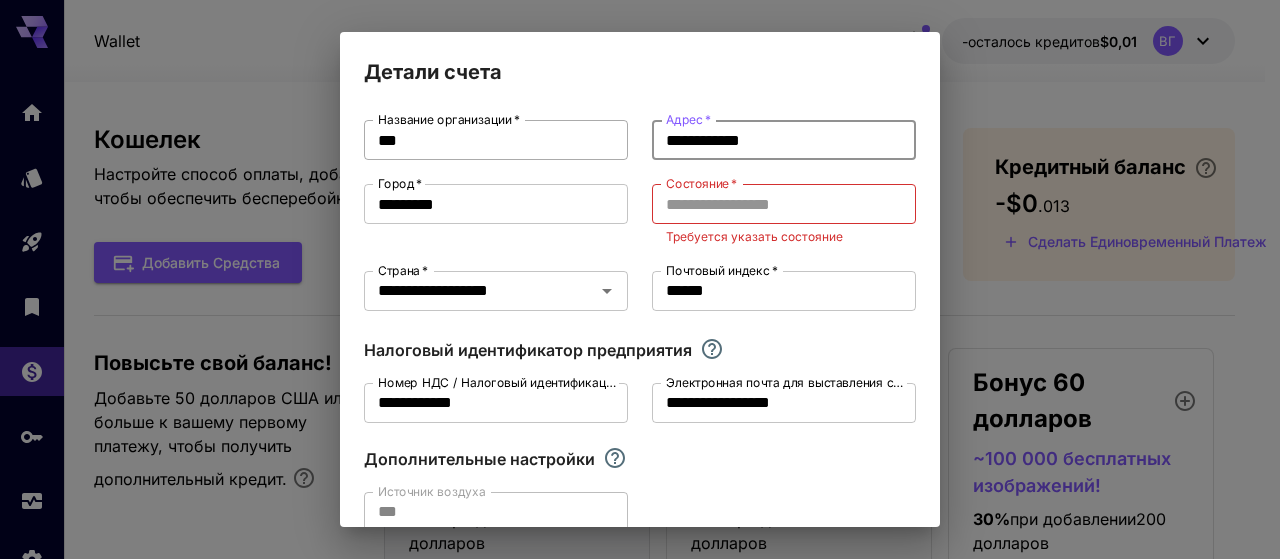 drag, startPoint x: 787, startPoint y: 137, endPoint x: 606, endPoint y: 129, distance: 181.17671 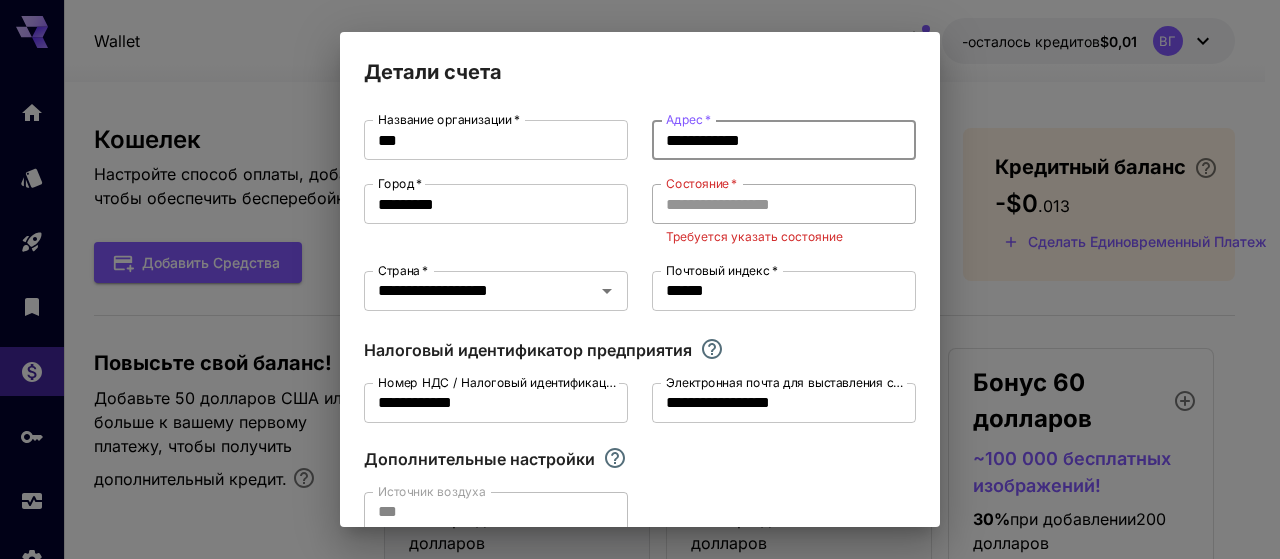 type on "**********" 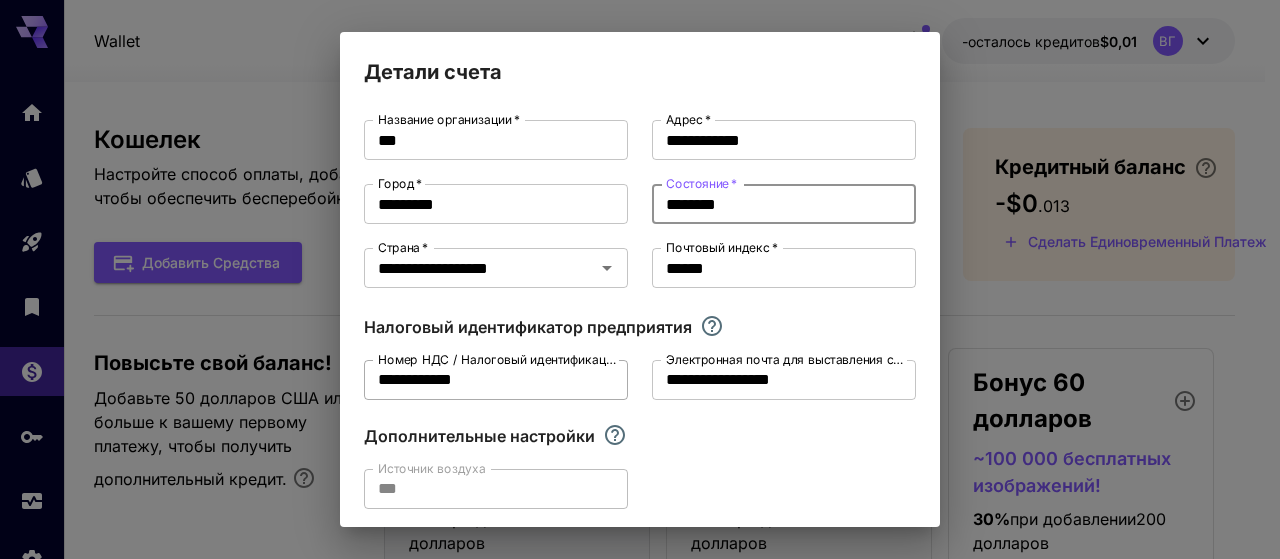 type on "********" 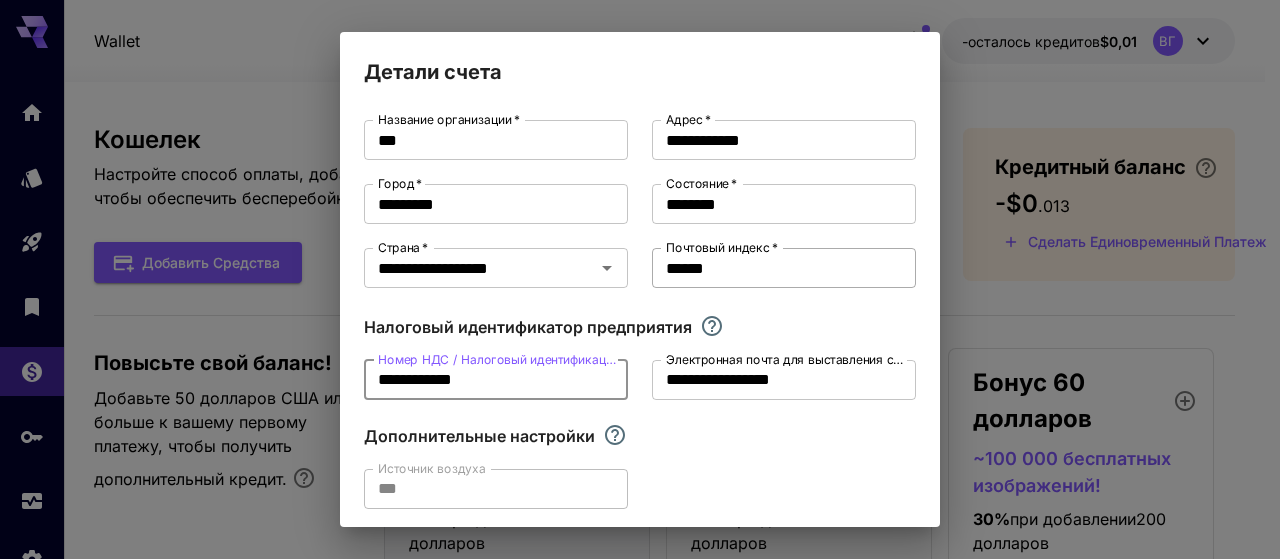 type on "**********" 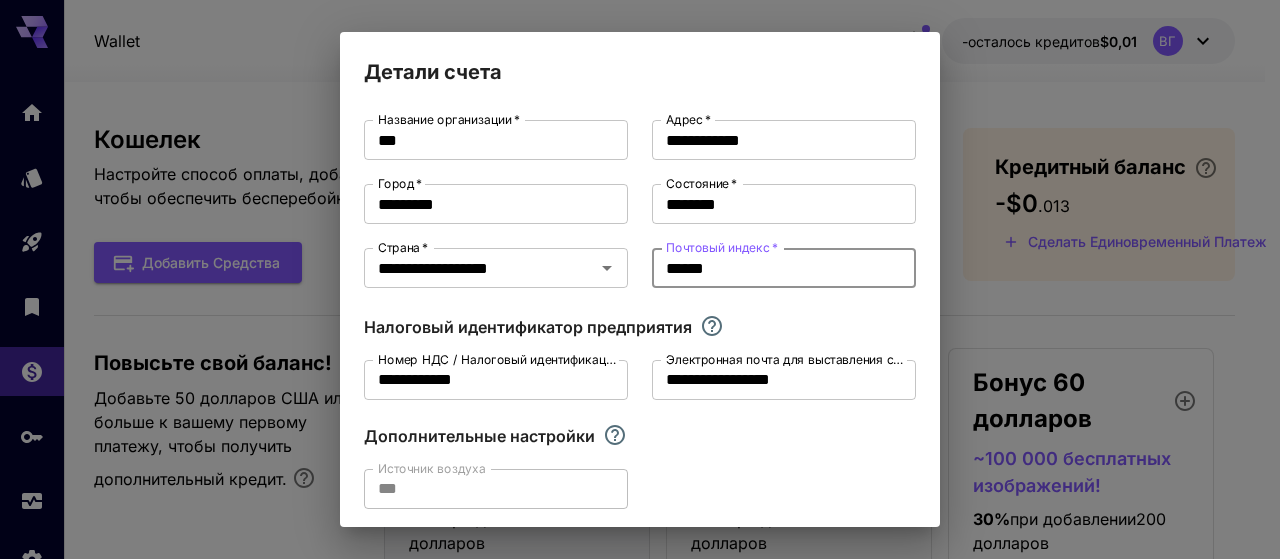 drag, startPoint x: 742, startPoint y: 268, endPoint x: 638, endPoint y: 262, distance: 104.172935 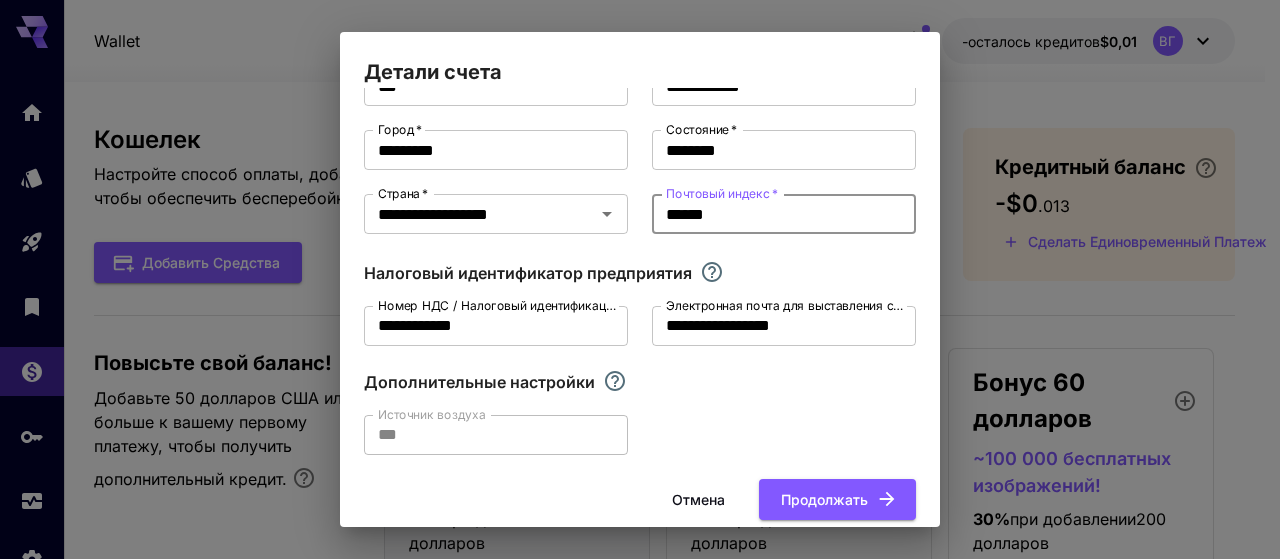 scroll, scrollTop: 82, scrollLeft: 0, axis: vertical 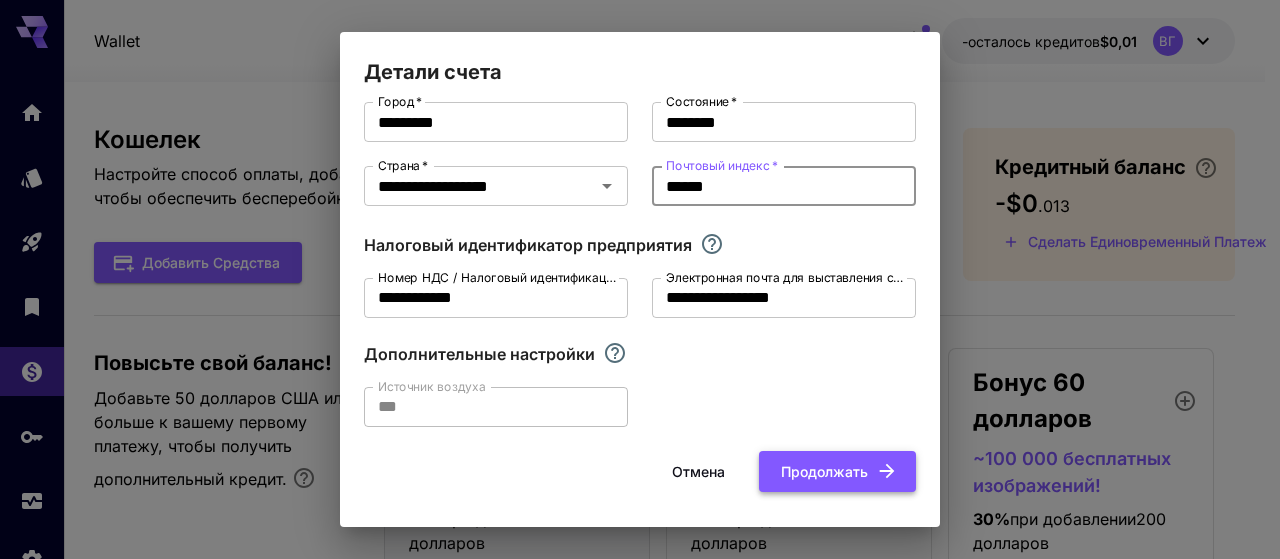 type on "******" 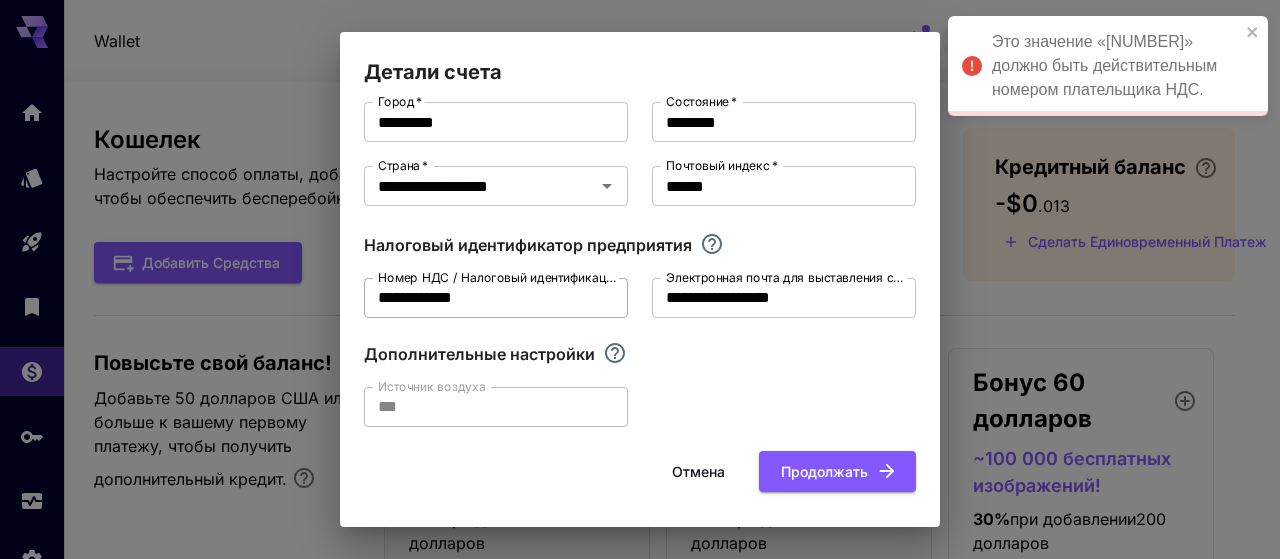 click on "**********" at bounding box center [496, 298] 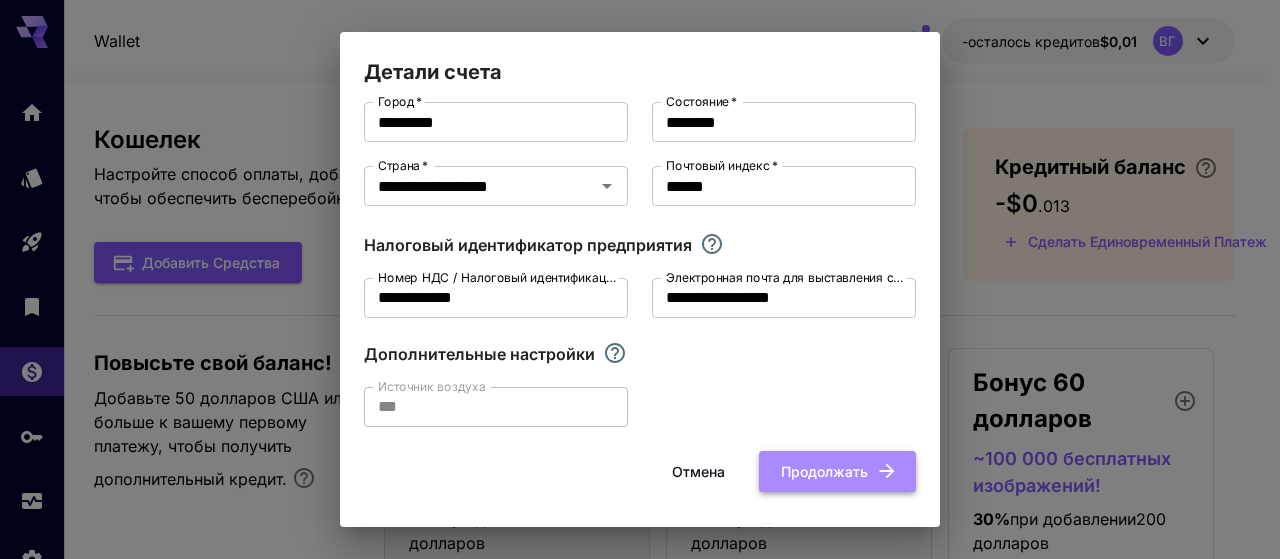 click on "Продолжать" at bounding box center (824, 471) 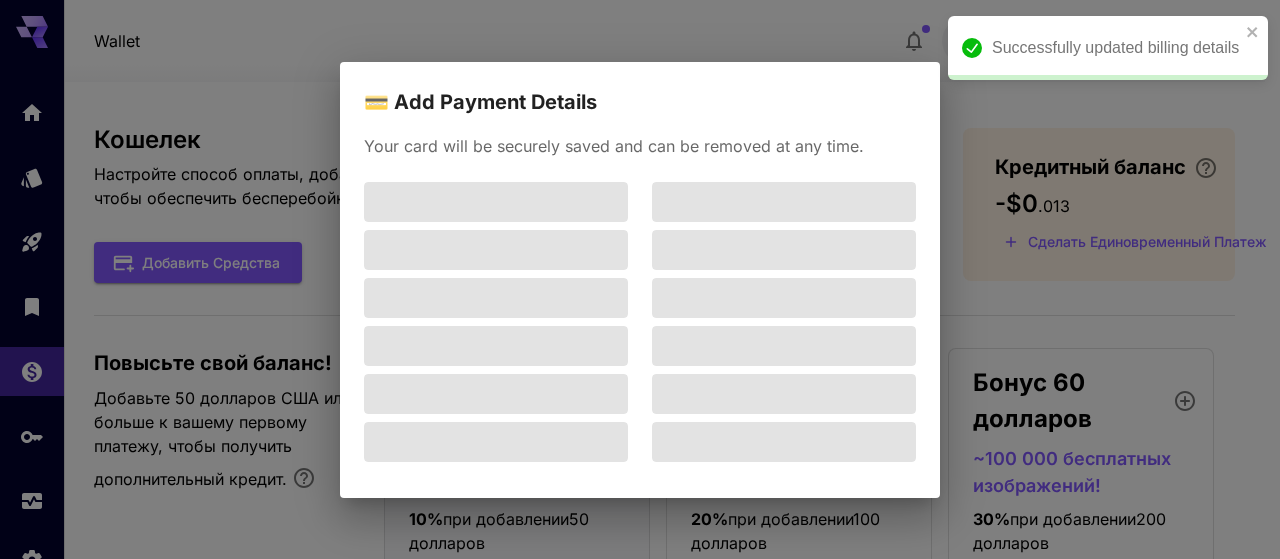 scroll, scrollTop: 0, scrollLeft: 0, axis: both 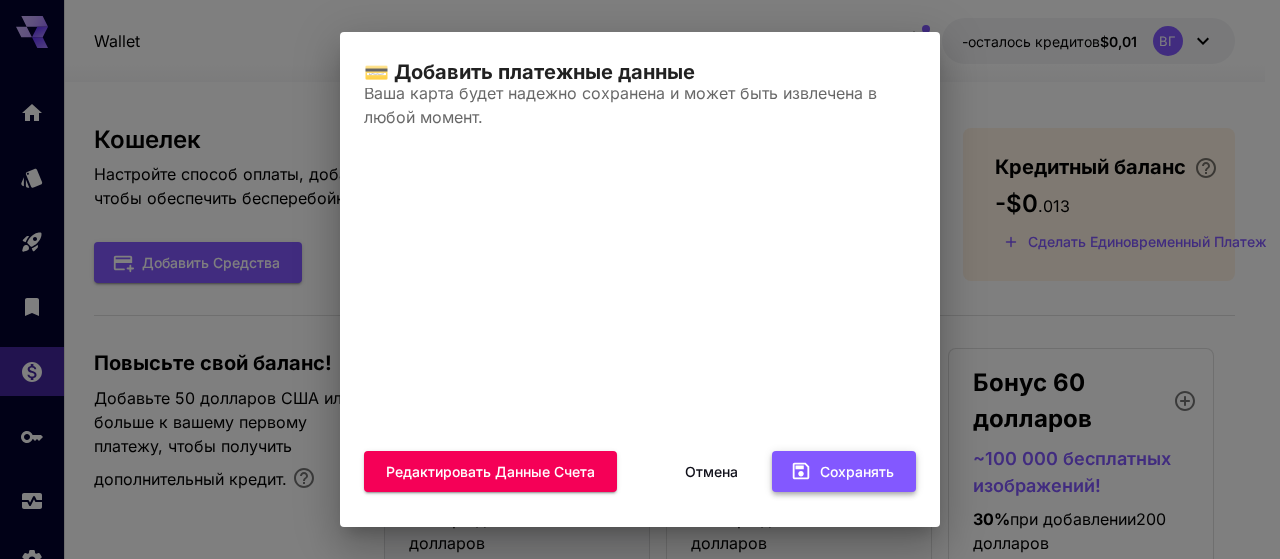 click on "Сохранять" at bounding box center [844, 471] 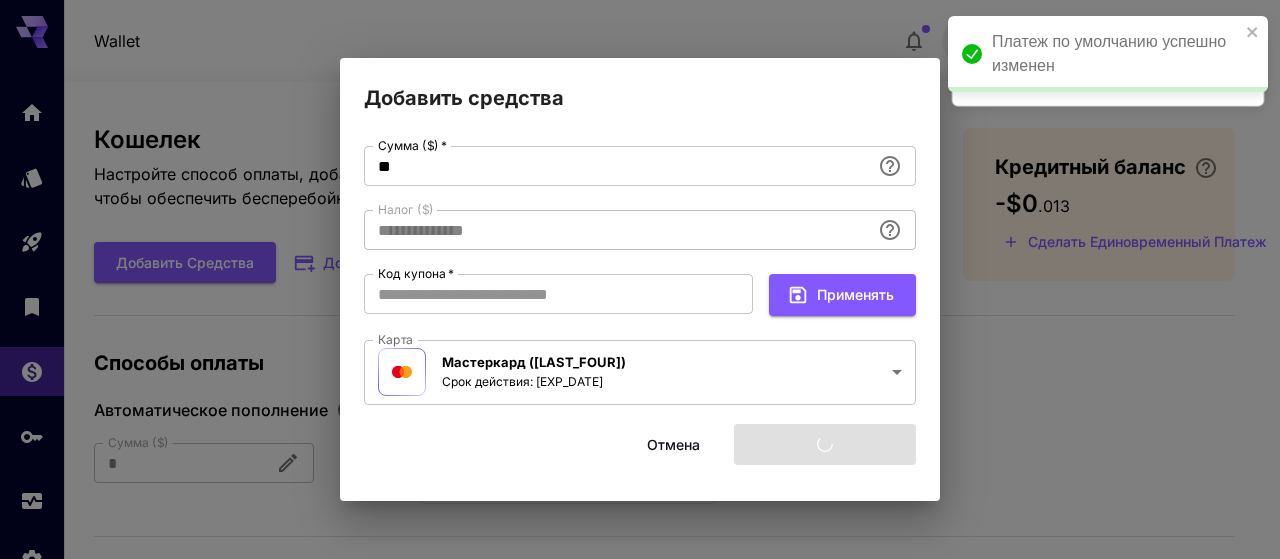 type on "****" 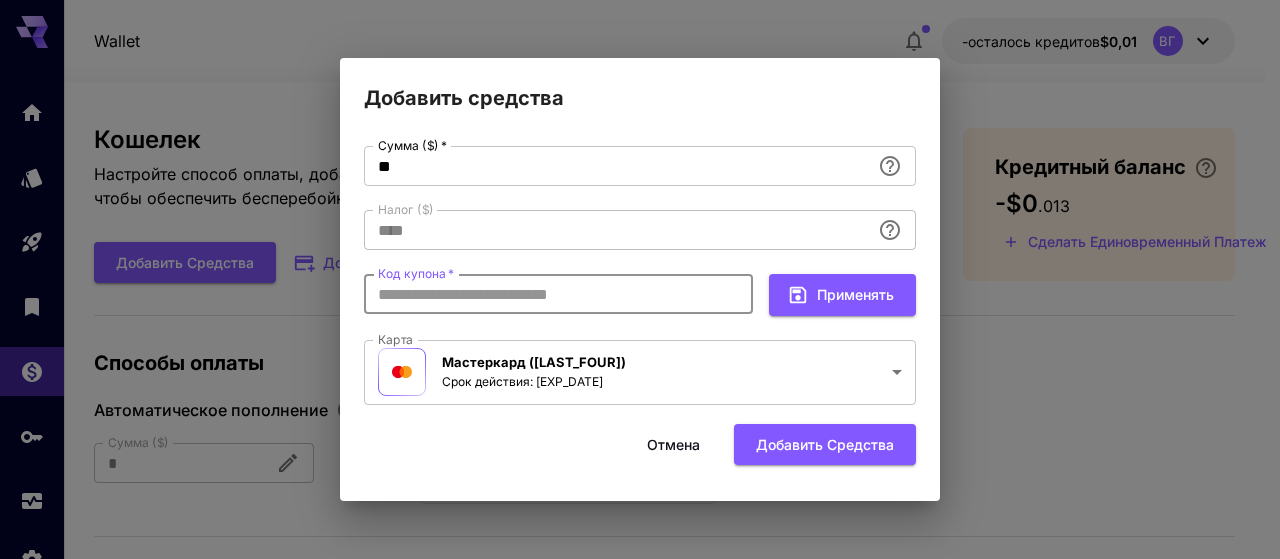 click on "Код купона    *" at bounding box center [558, 294] 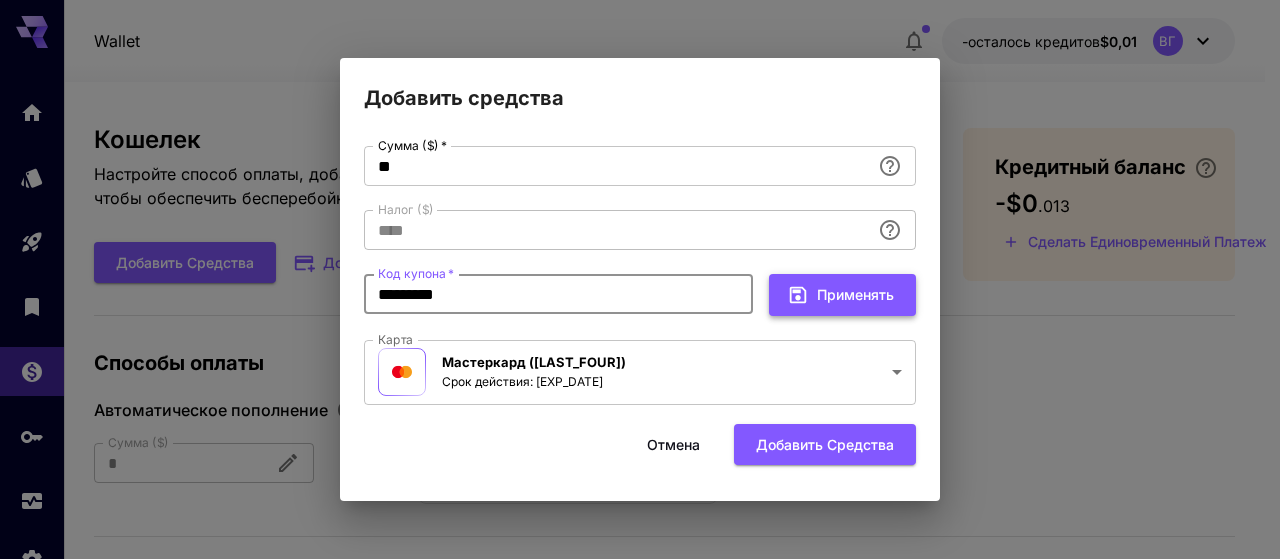 click on "Применять" at bounding box center (855, 294) 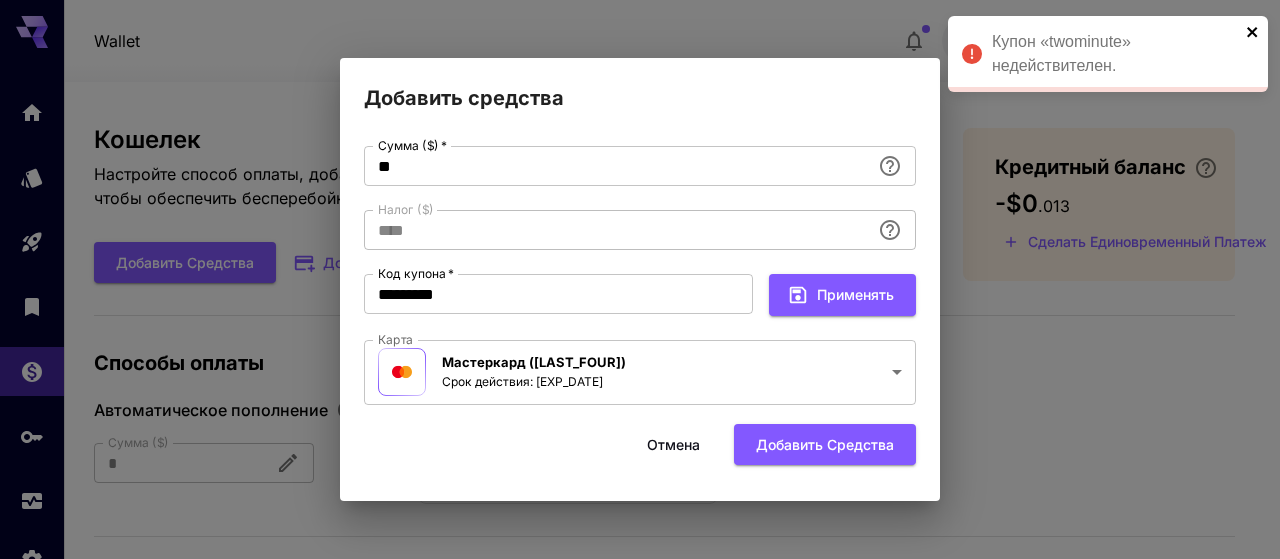 click 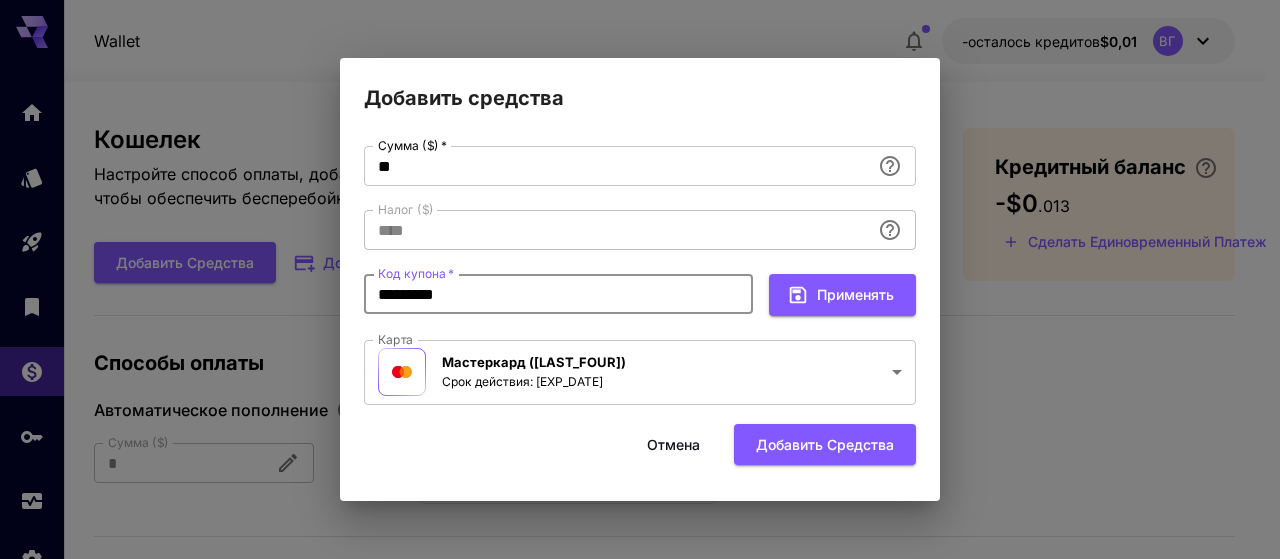 drag, startPoint x: 470, startPoint y: 301, endPoint x: 342, endPoint y: 288, distance: 128.65846 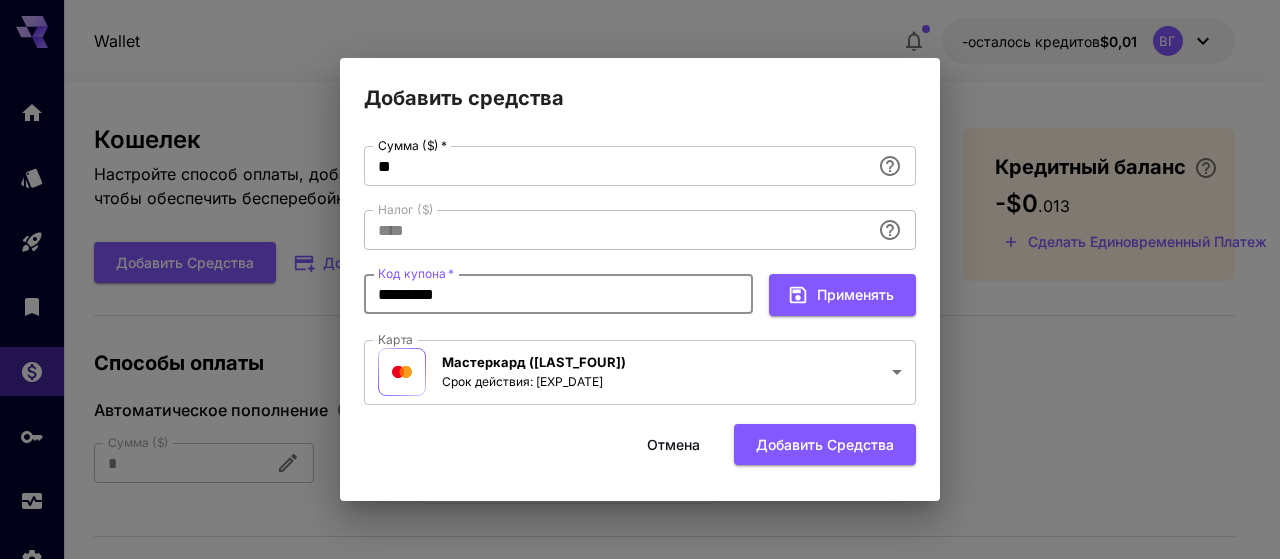 paste on "****" 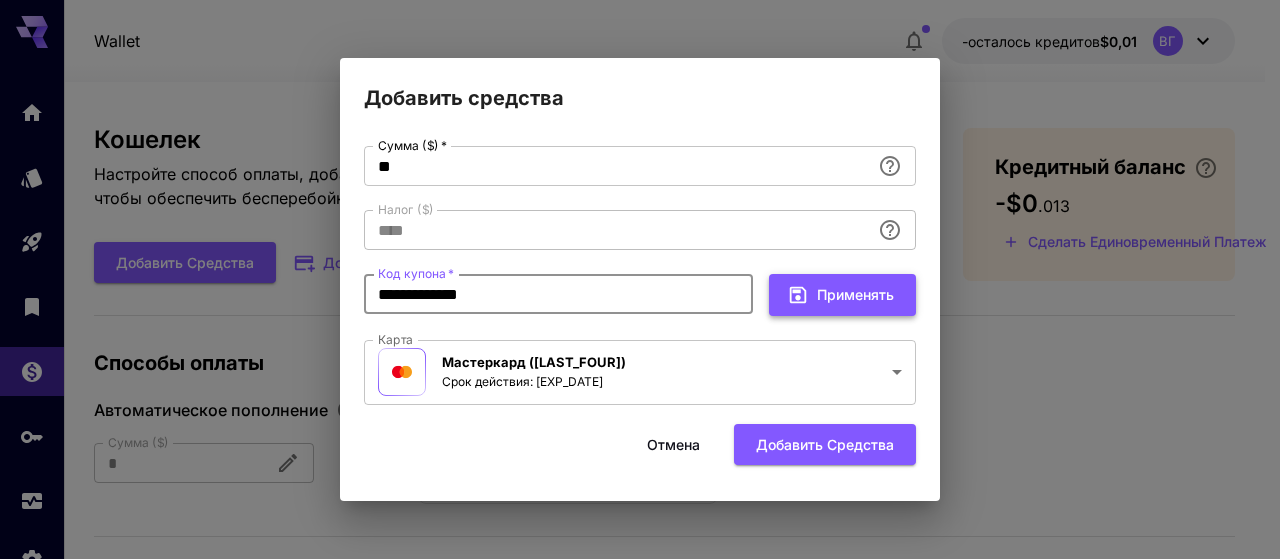 click on "Применять" at bounding box center (855, 294) 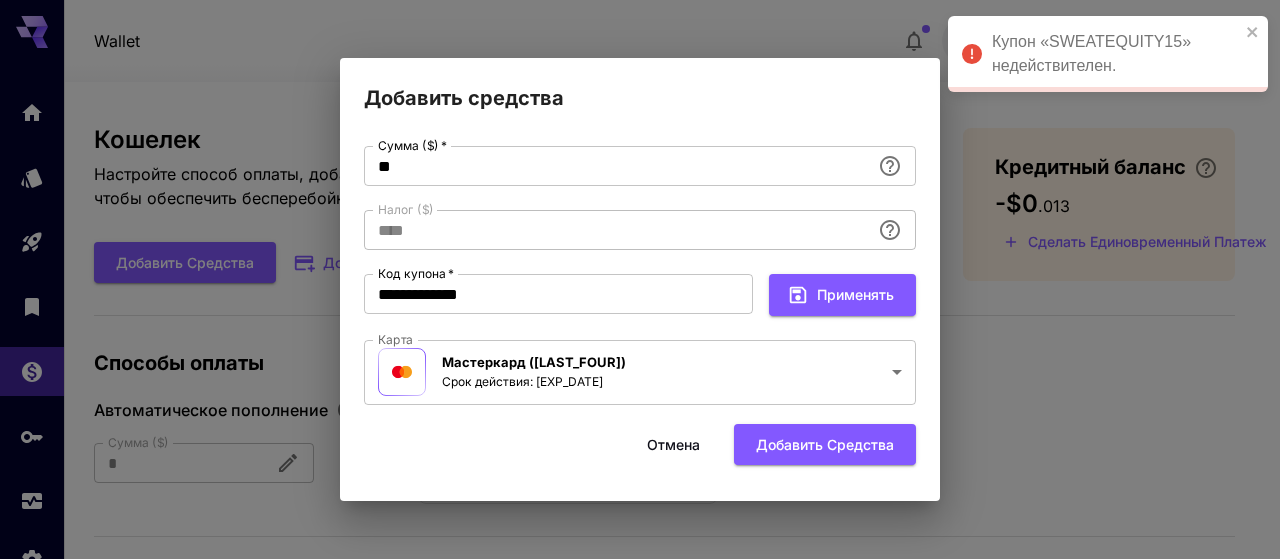 click on "Купон «SWEATEQUITY15» недействителен." at bounding box center (1108, 54) 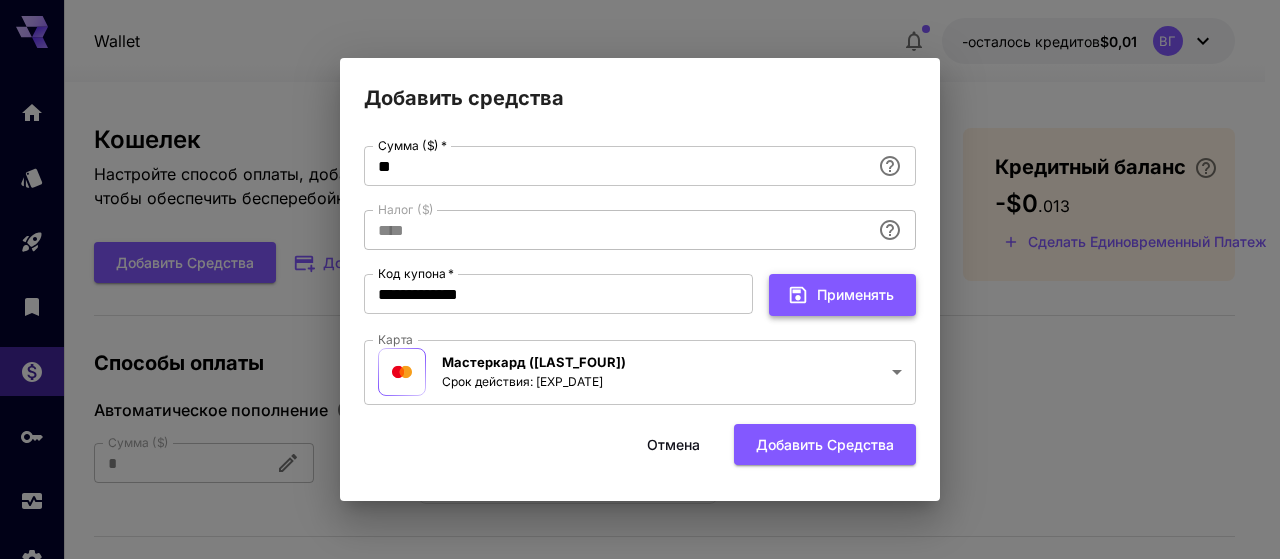 click on "Применять" at bounding box center [842, 294] 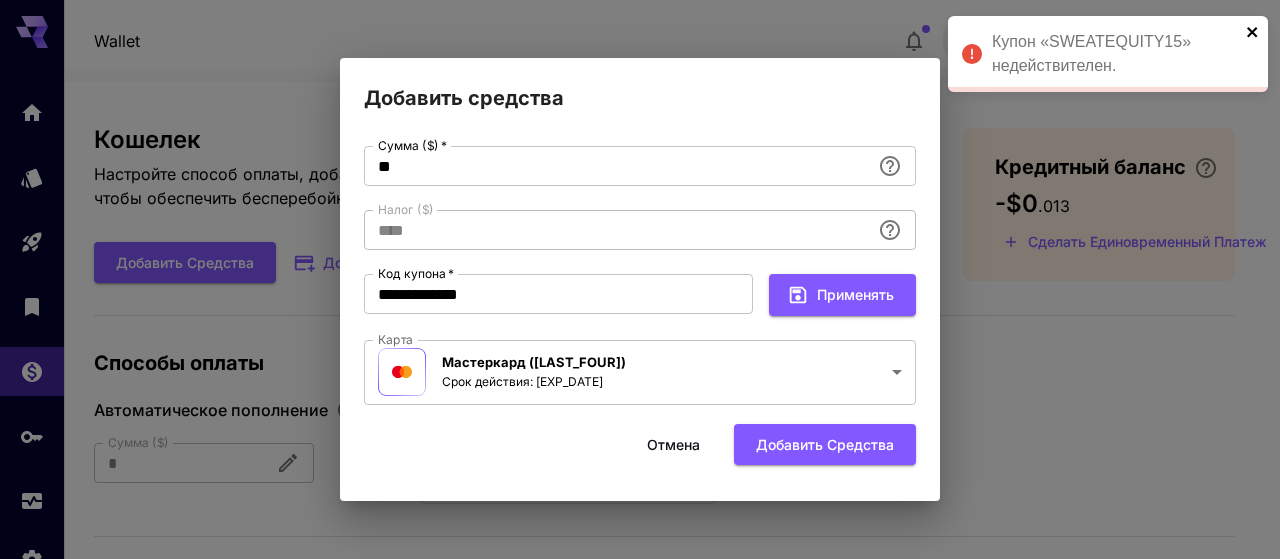 click 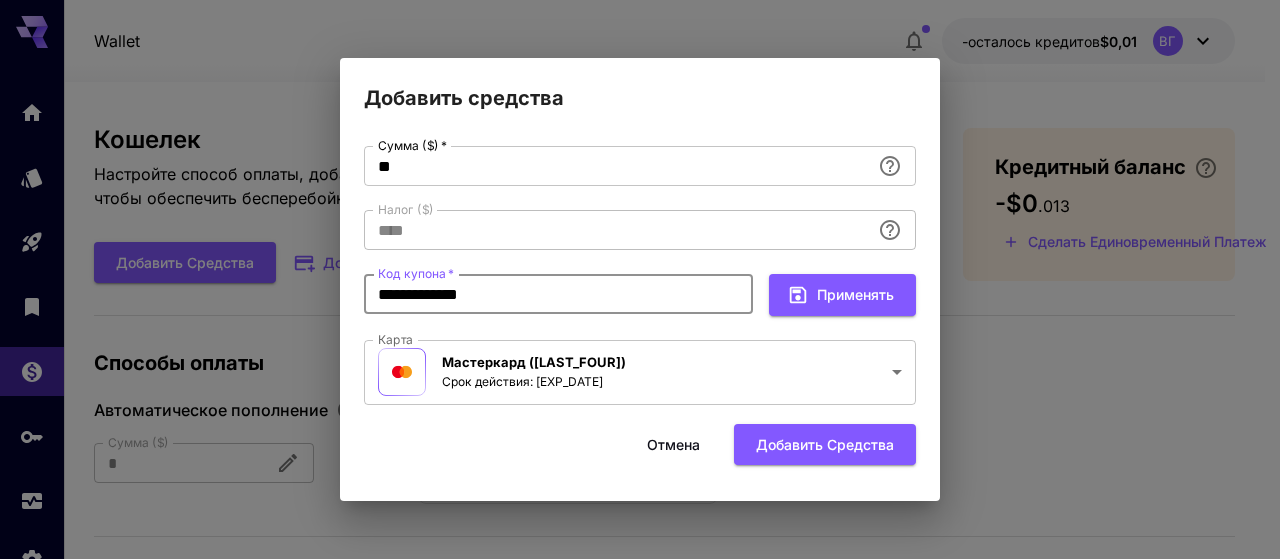 click on "**********" at bounding box center [558, 294] 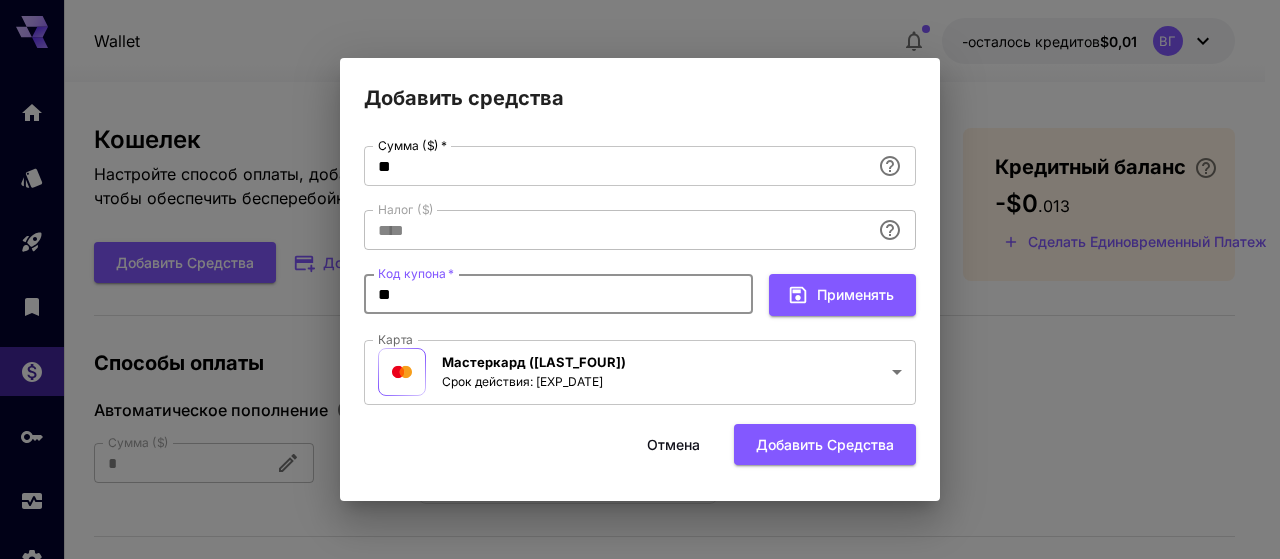 type on "*" 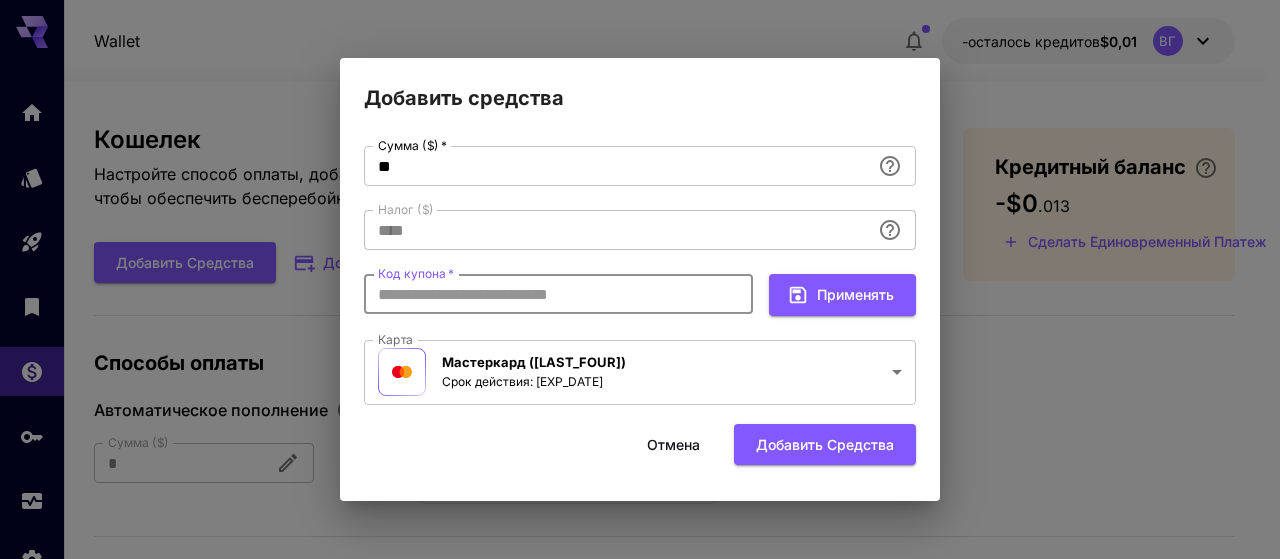 click on "Код купона    *" at bounding box center (558, 294) 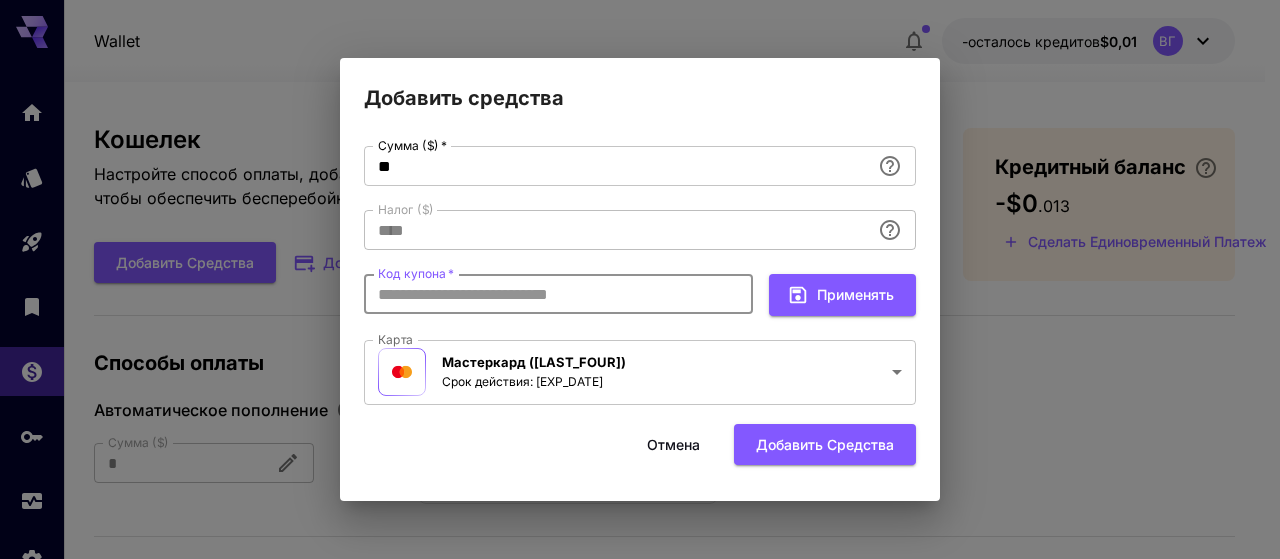 type 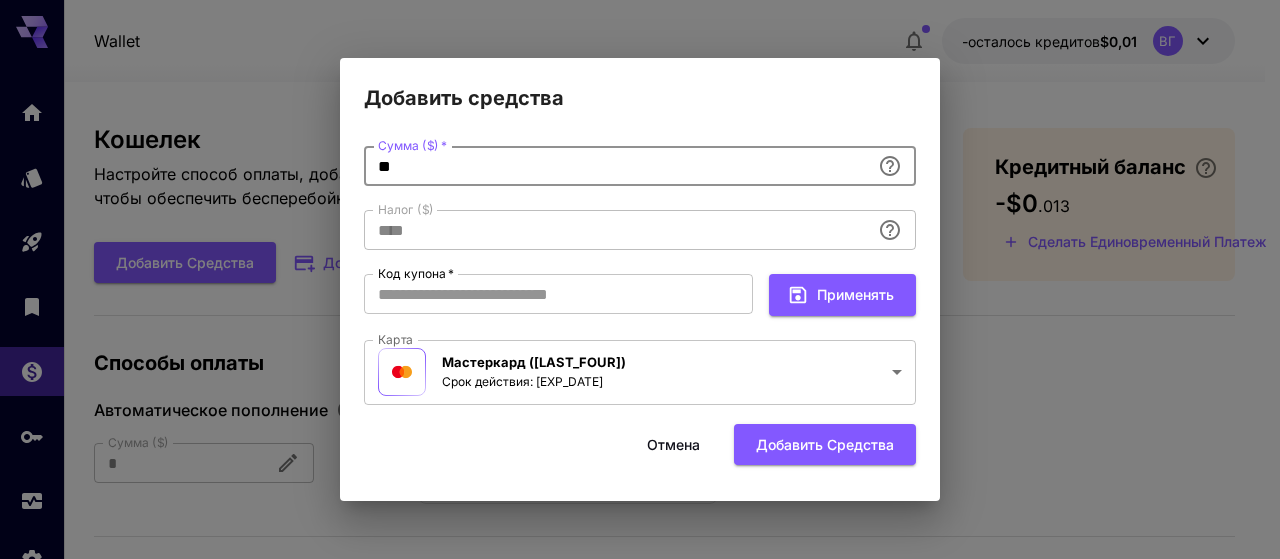 click on "**" at bounding box center [617, 166] 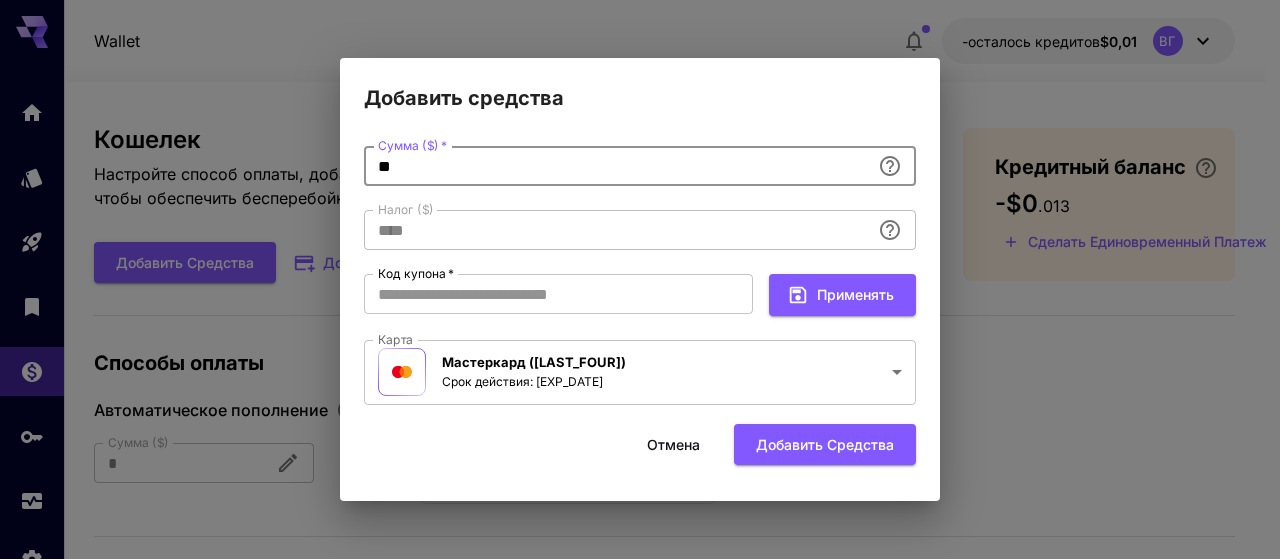 type on "*" 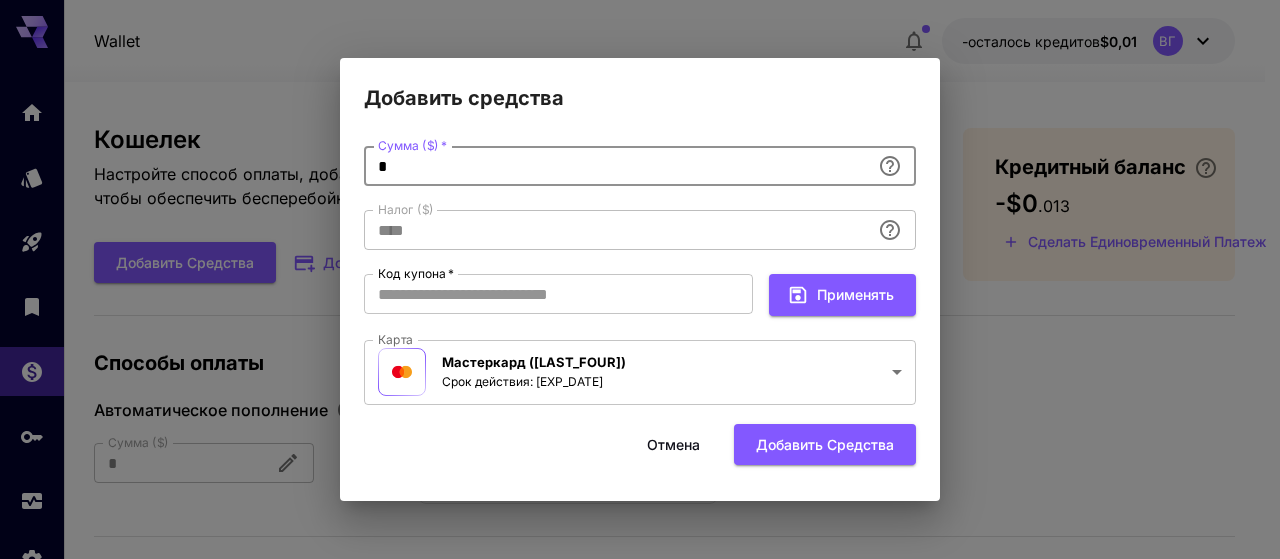 type 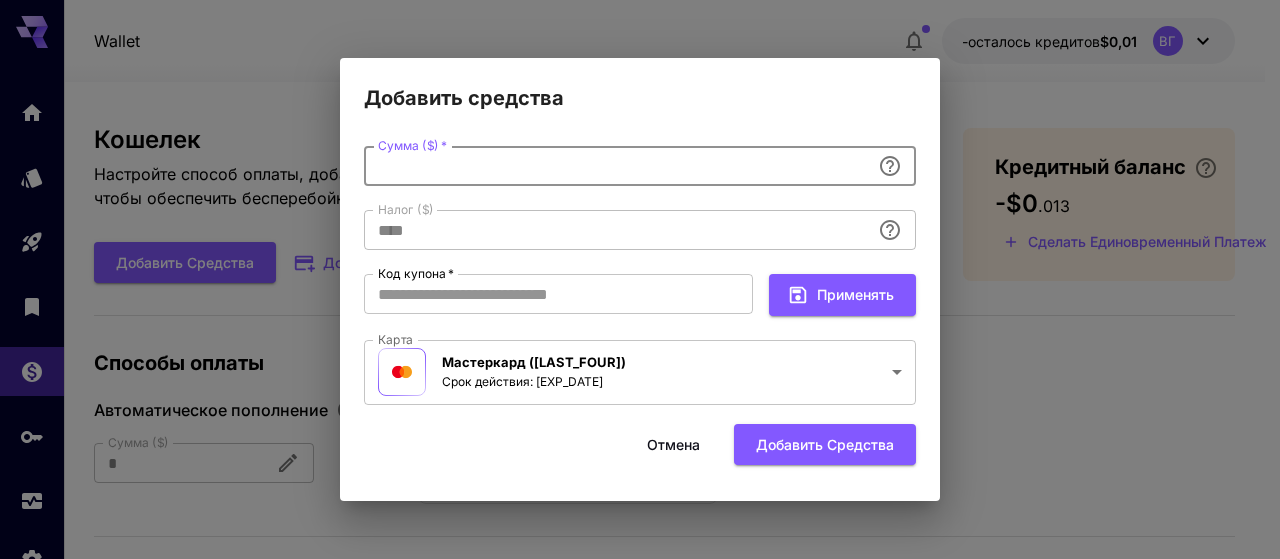 type on "**********" 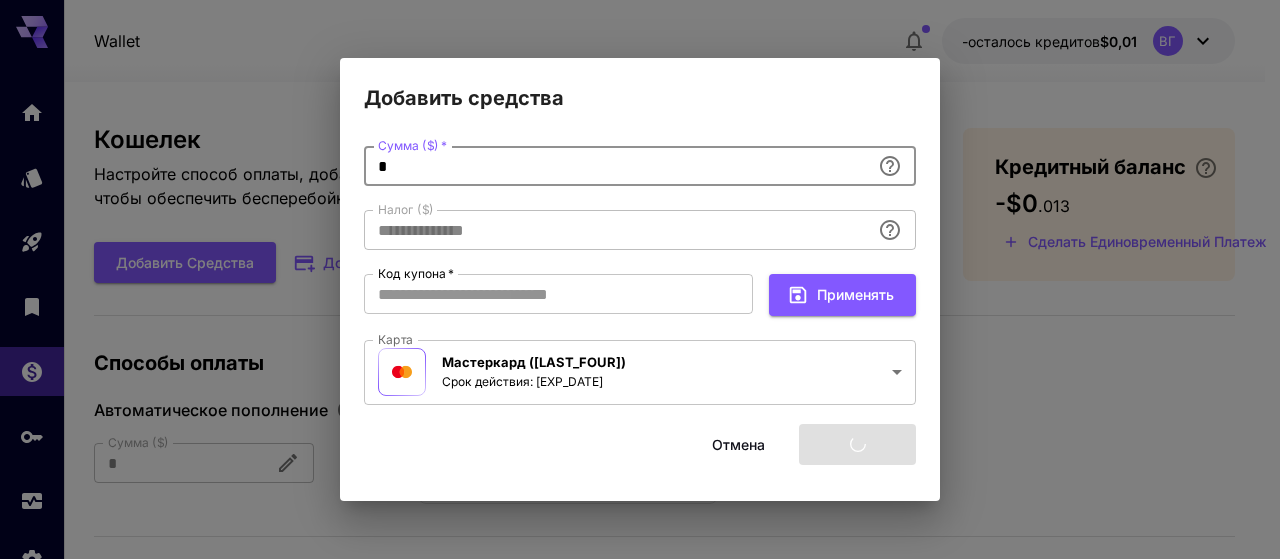type on "**" 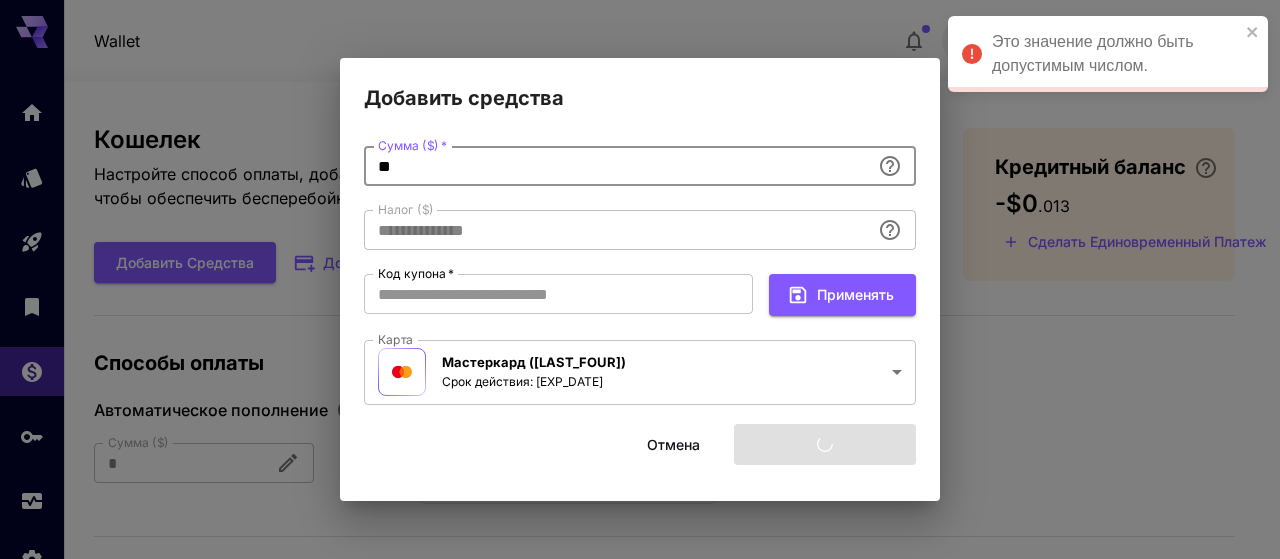 type on "****" 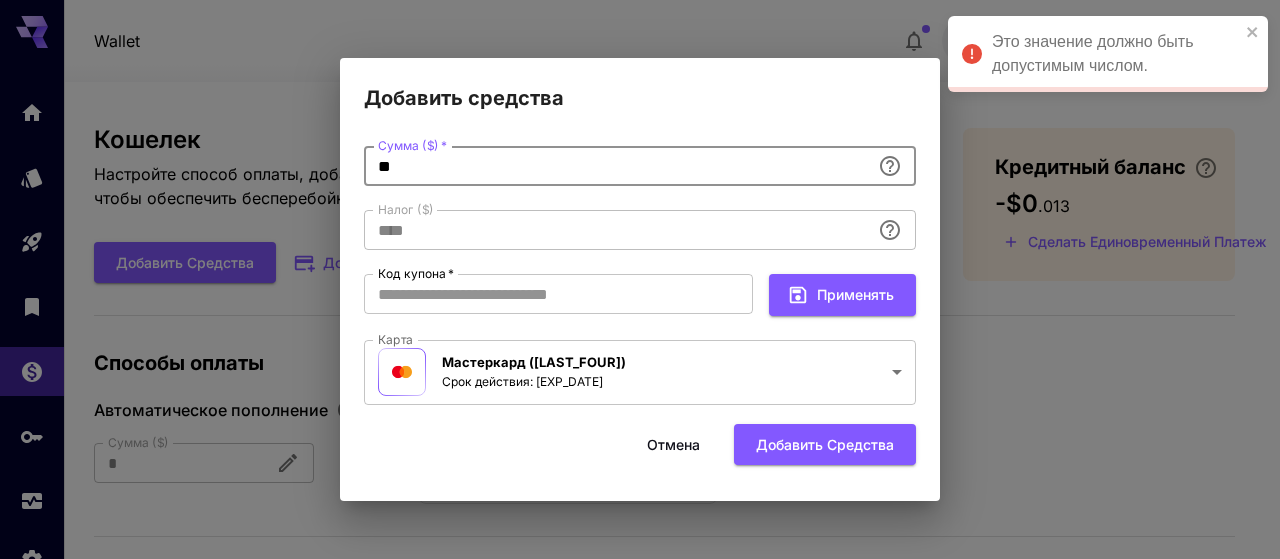 type on "**" 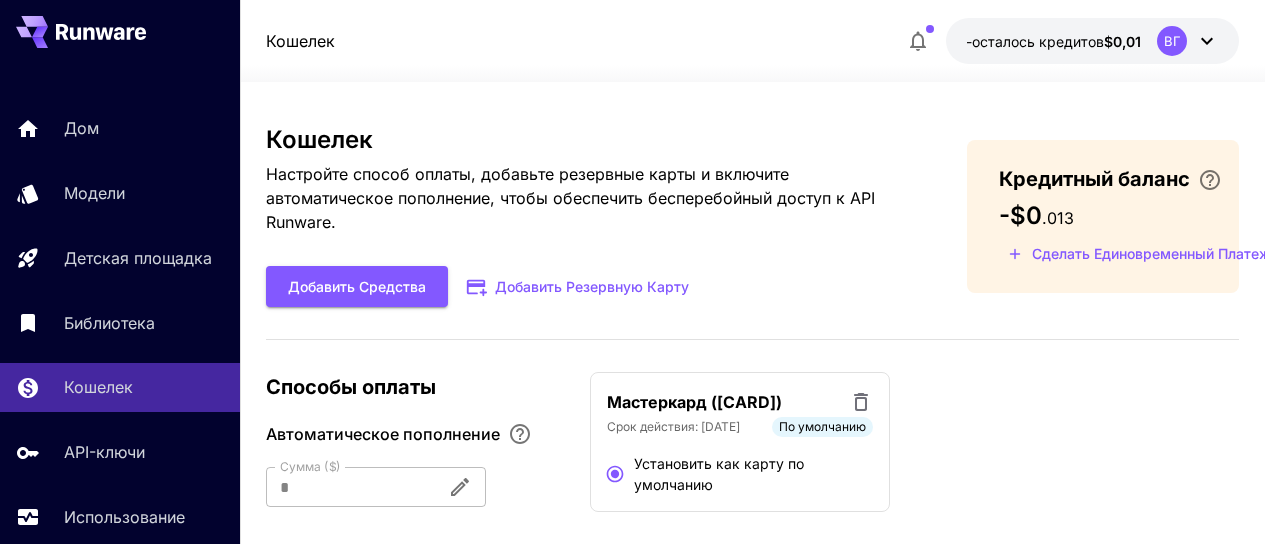 scroll, scrollTop: 0, scrollLeft: 0, axis: both 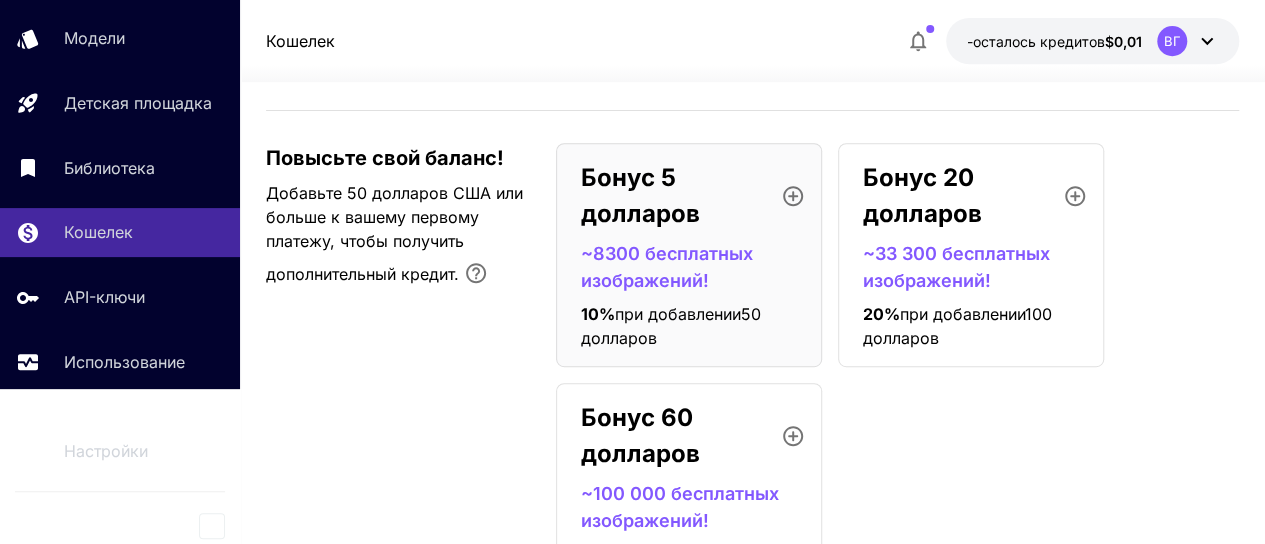 click on "Бонус 5 долларов ~8300 бесплатных изображений!   10  %  при добавлении  50 долларов" at bounding box center (689, 255) 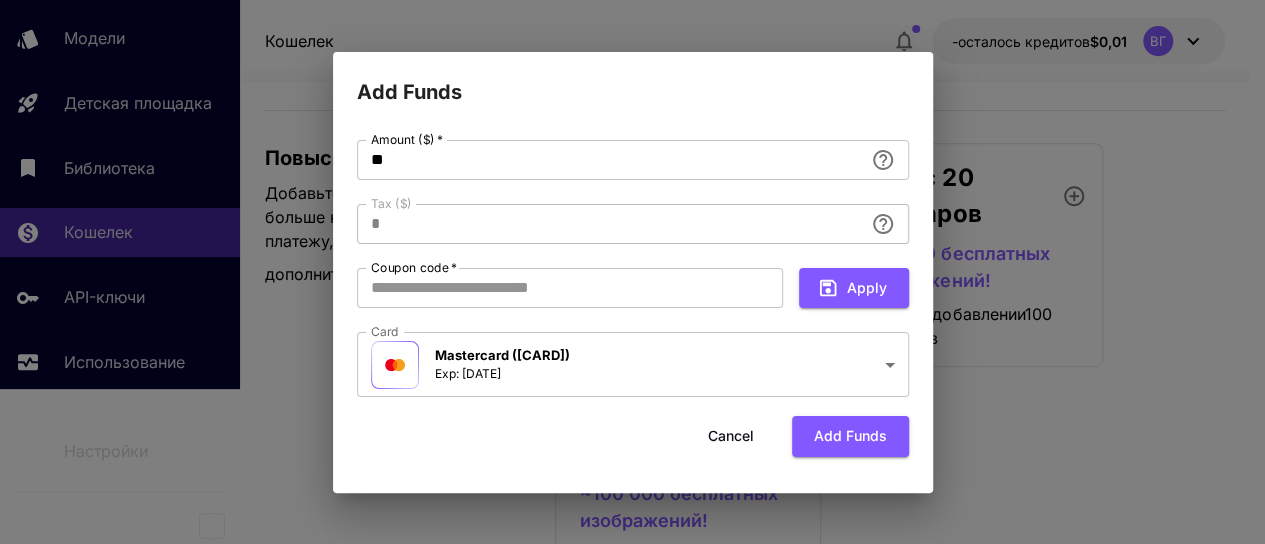 scroll, scrollTop: 141, scrollLeft: 0, axis: vertical 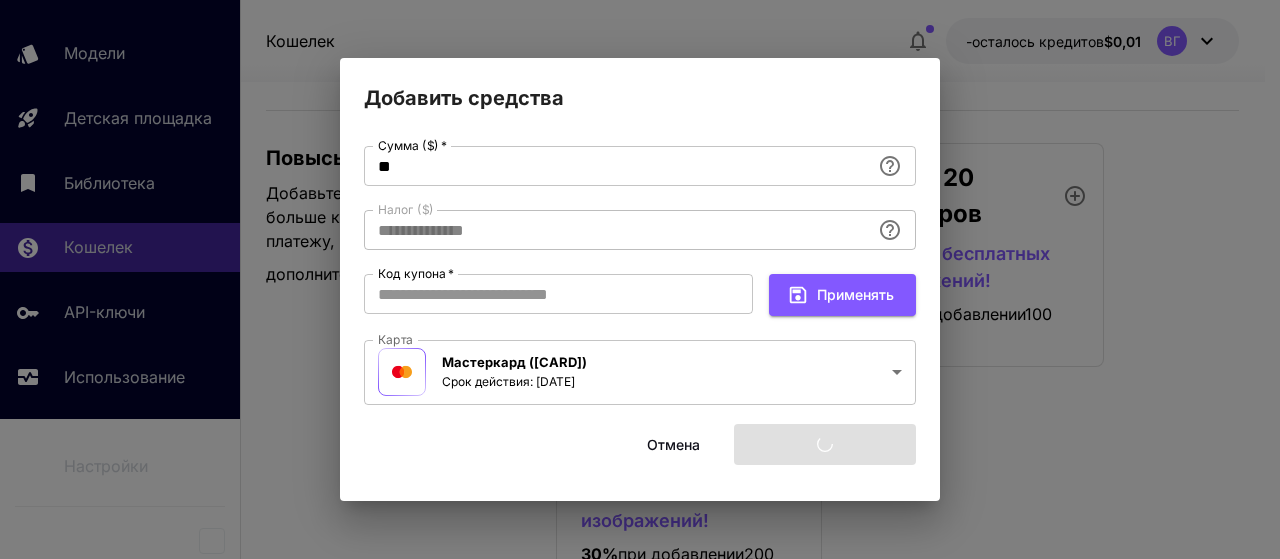 type on "****" 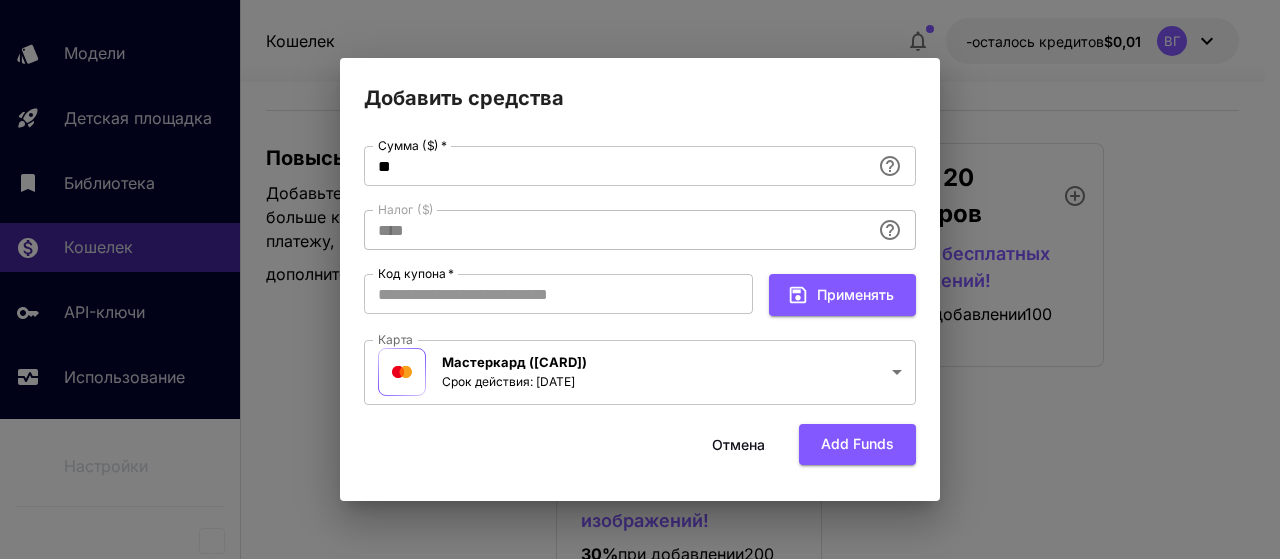 click on "Отмена Add funds" at bounding box center (640, 444) 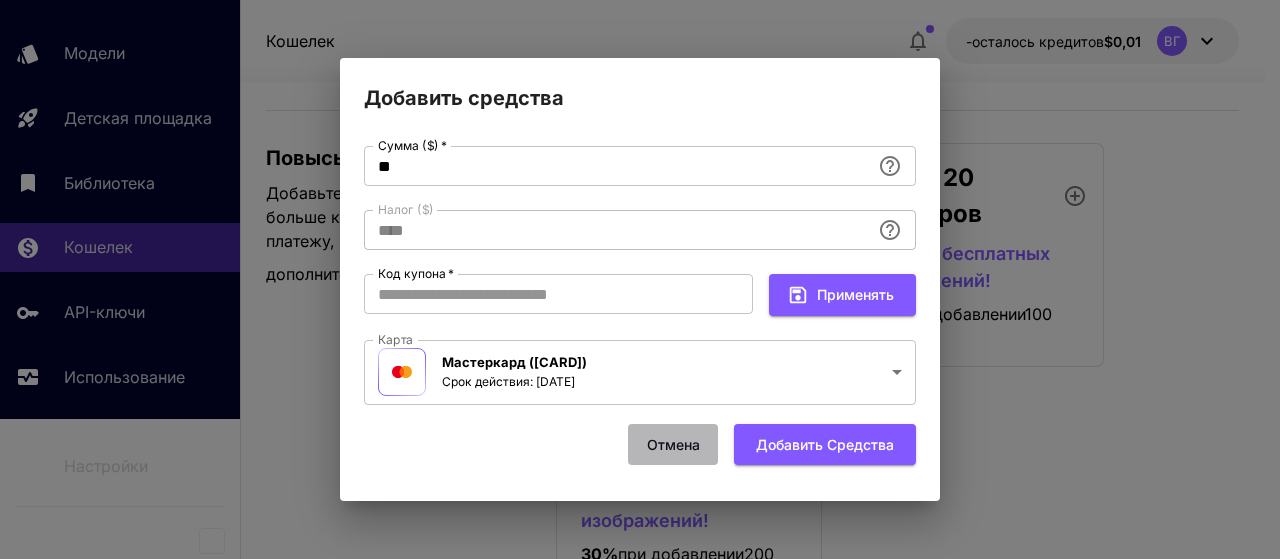 click on "Отмена" at bounding box center (673, 443) 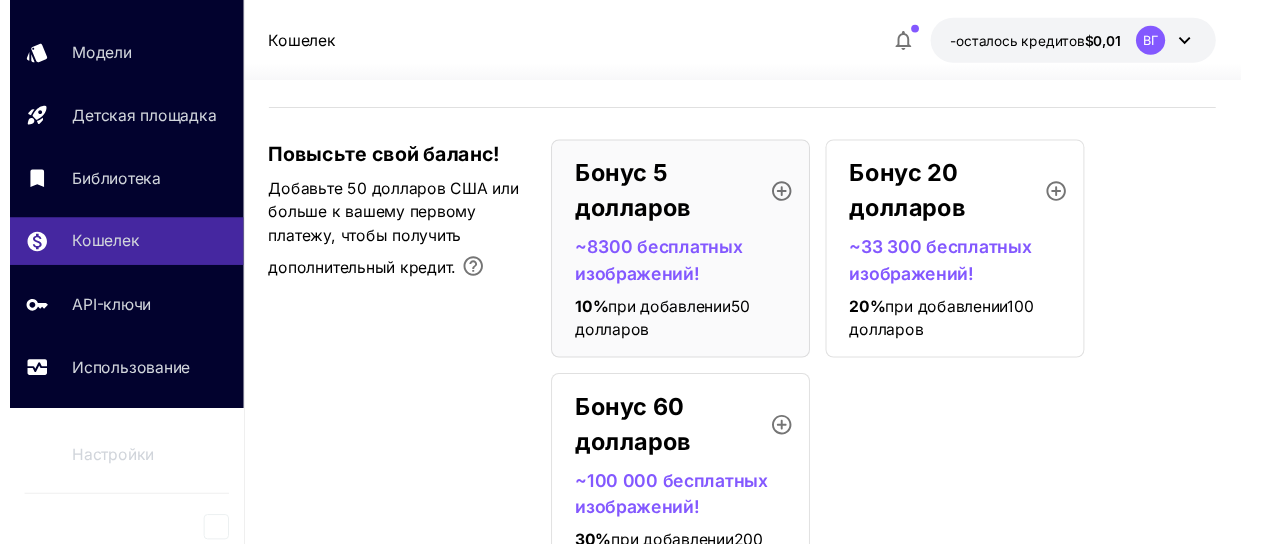 scroll, scrollTop: 156, scrollLeft: 0, axis: vertical 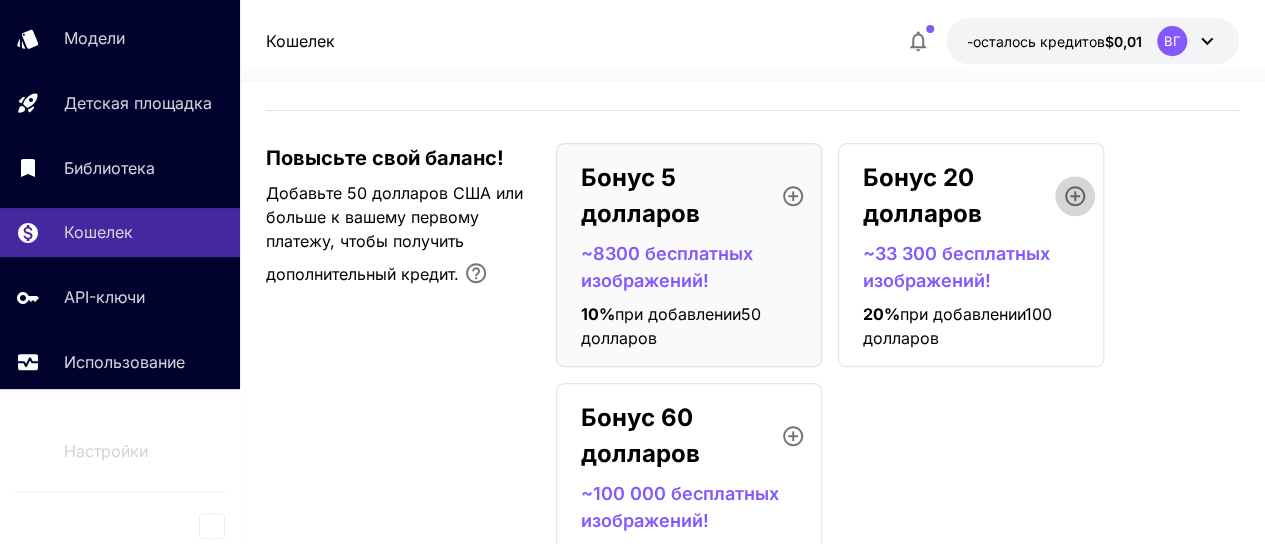 click 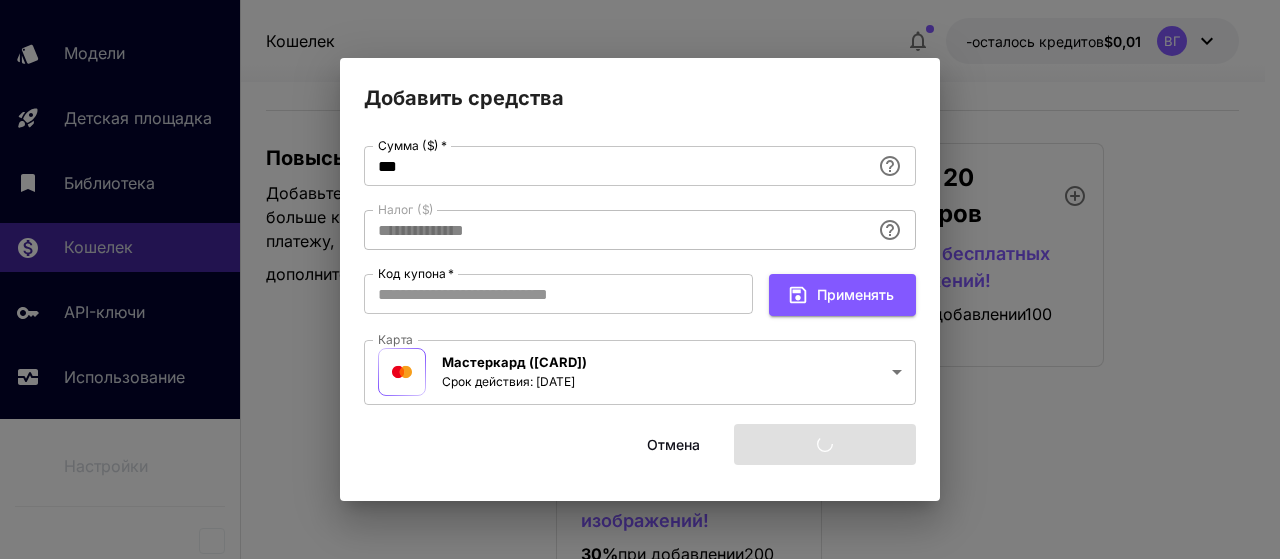type on "****" 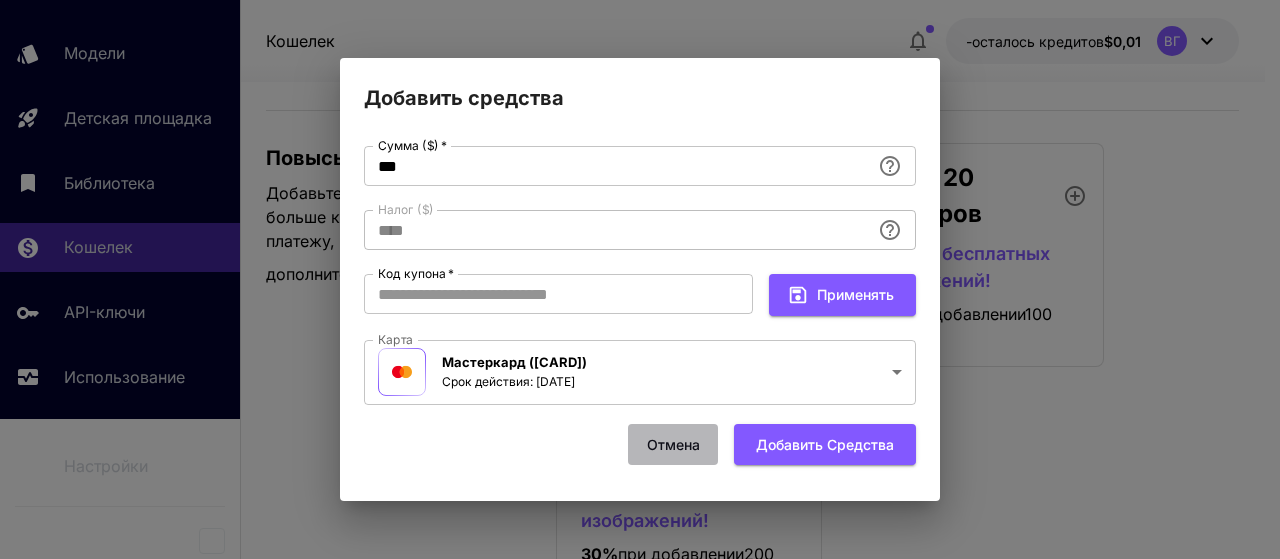 click on "Отмена" at bounding box center (673, 443) 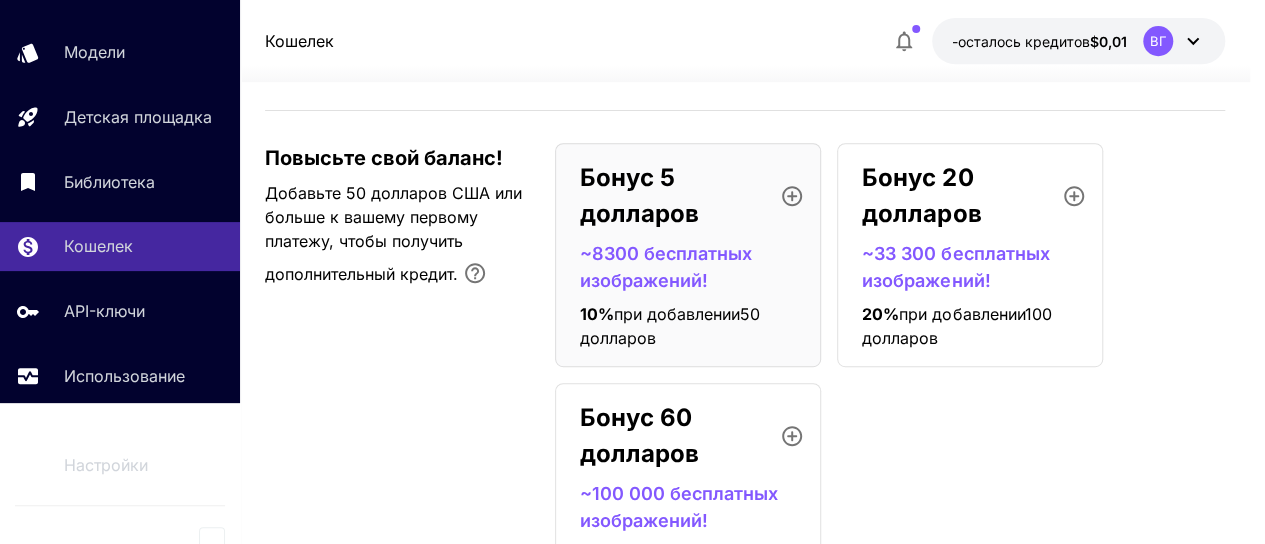scroll, scrollTop: 156, scrollLeft: 0, axis: vertical 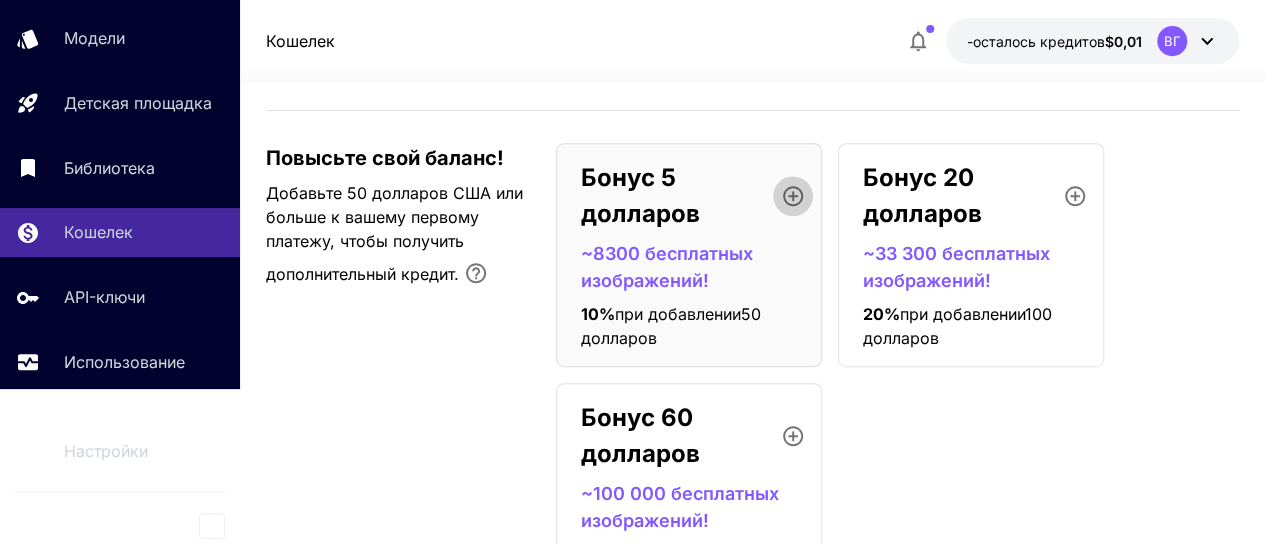 click 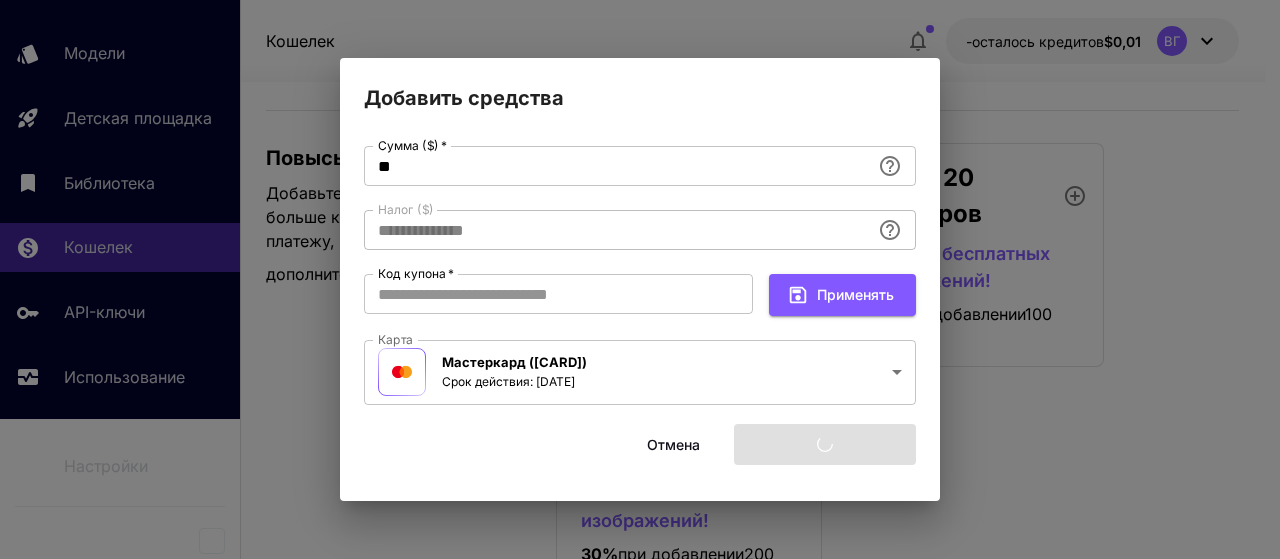 type on "****" 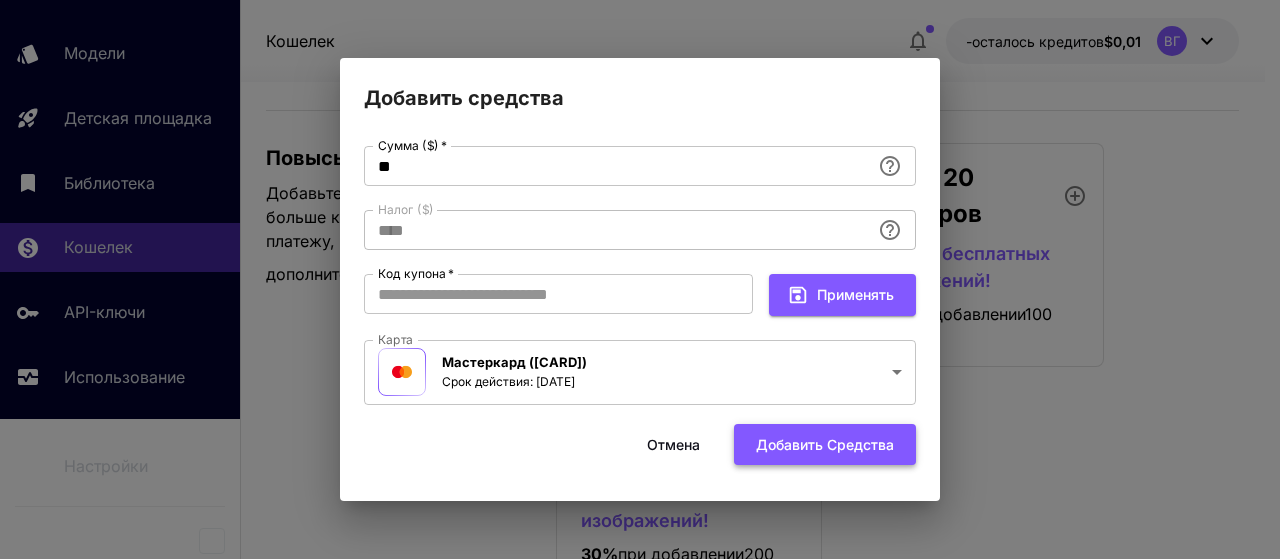 click on "Добавить средства" at bounding box center (825, 443) 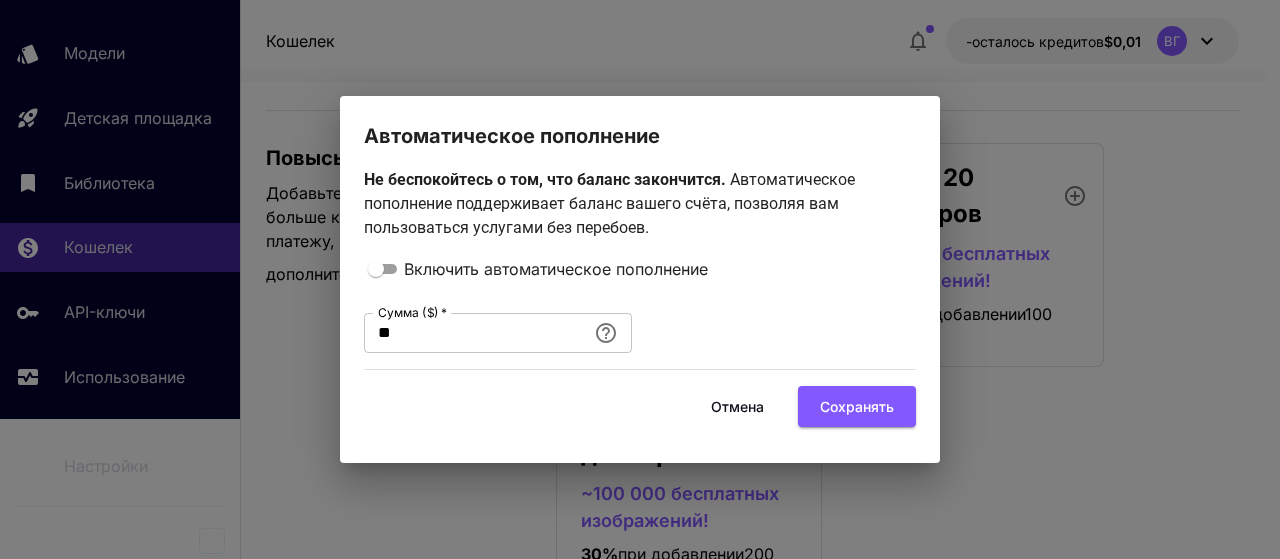 click on "Отмена" at bounding box center [737, 406] 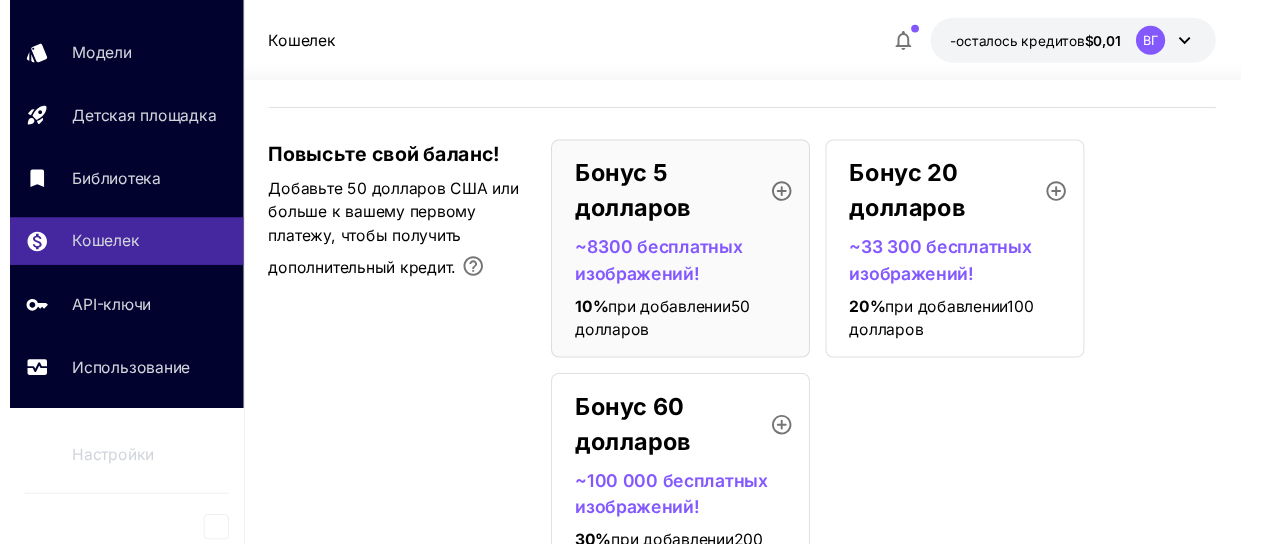 scroll, scrollTop: 156, scrollLeft: 0, axis: vertical 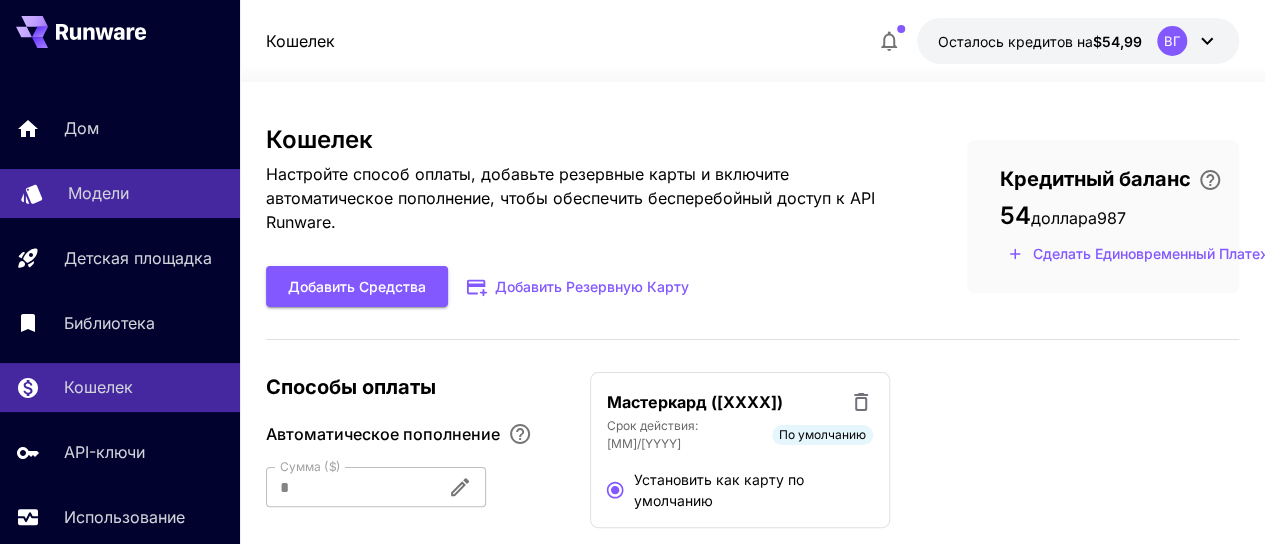 click on "Модели" at bounding box center [98, 193] 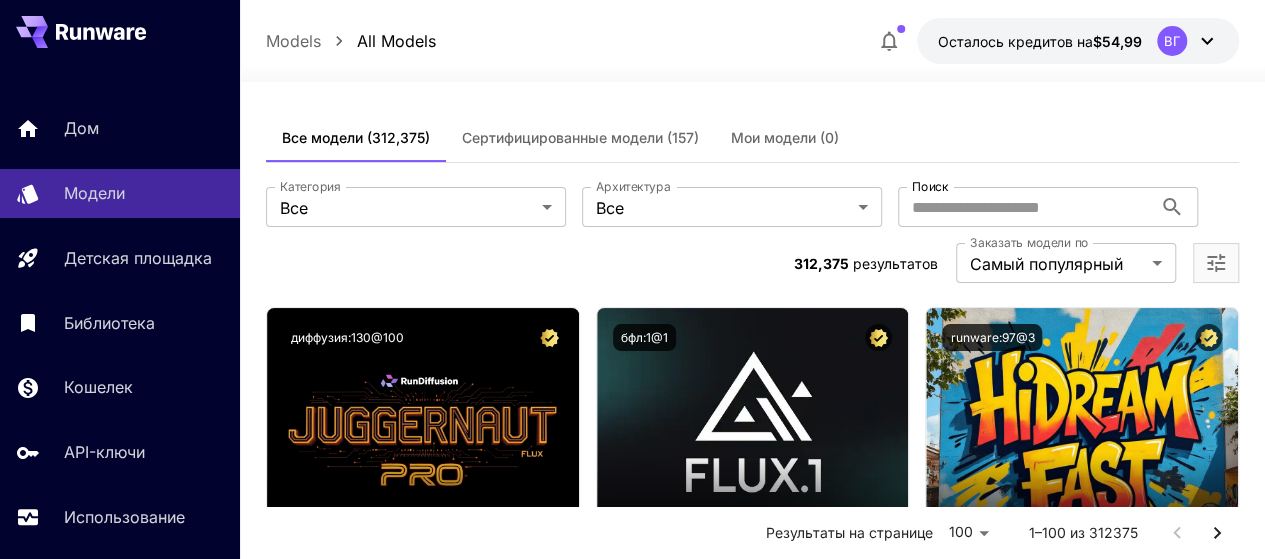 click on "Сертифицированные модели (157)" at bounding box center [580, 137] 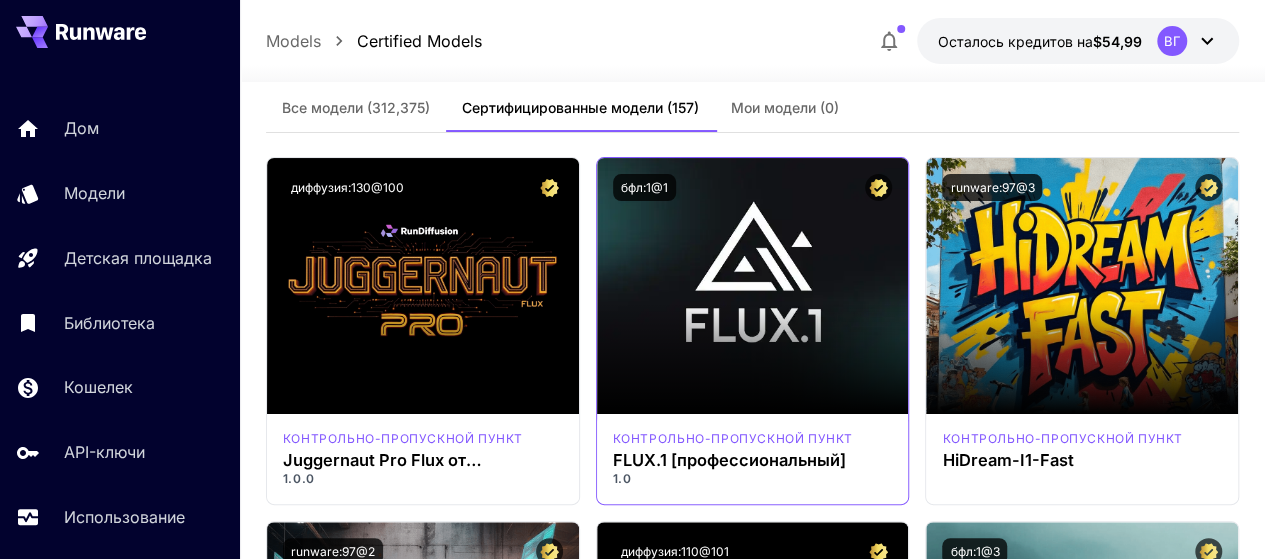 scroll, scrollTop: 0, scrollLeft: 0, axis: both 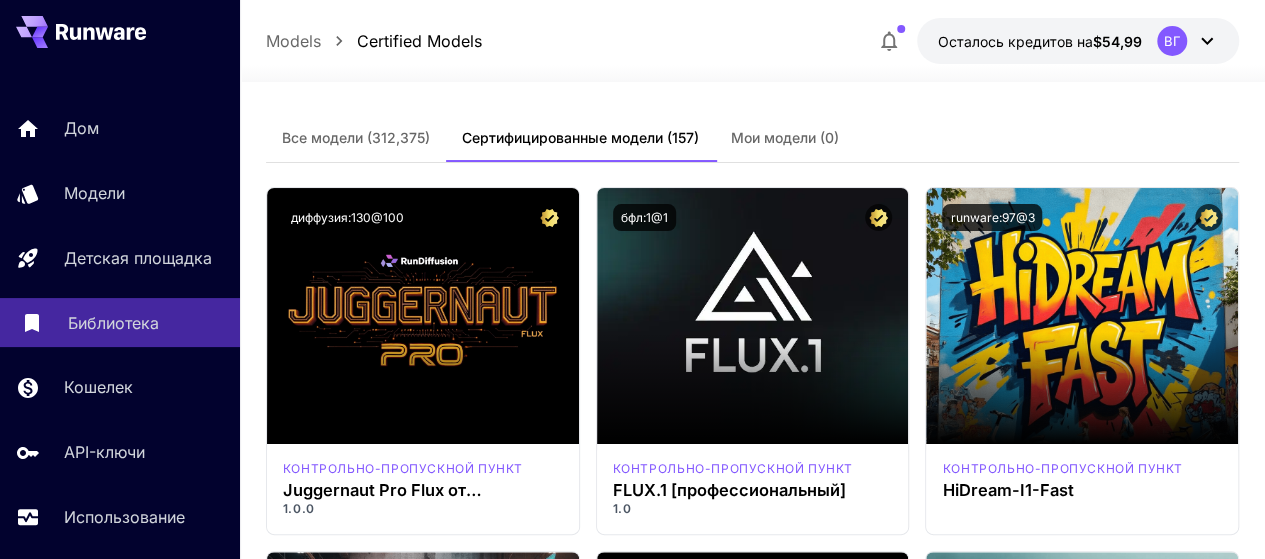 click on "Библиотека" at bounding box center [113, 323] 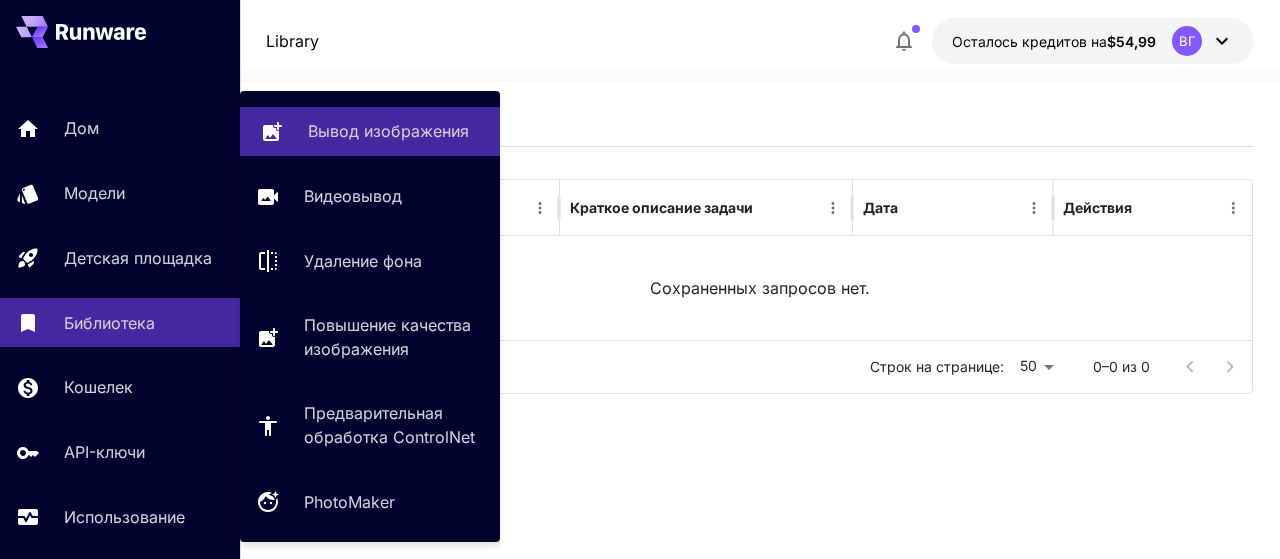 click on "Вывод изображения" at bounding box center (388, 131) 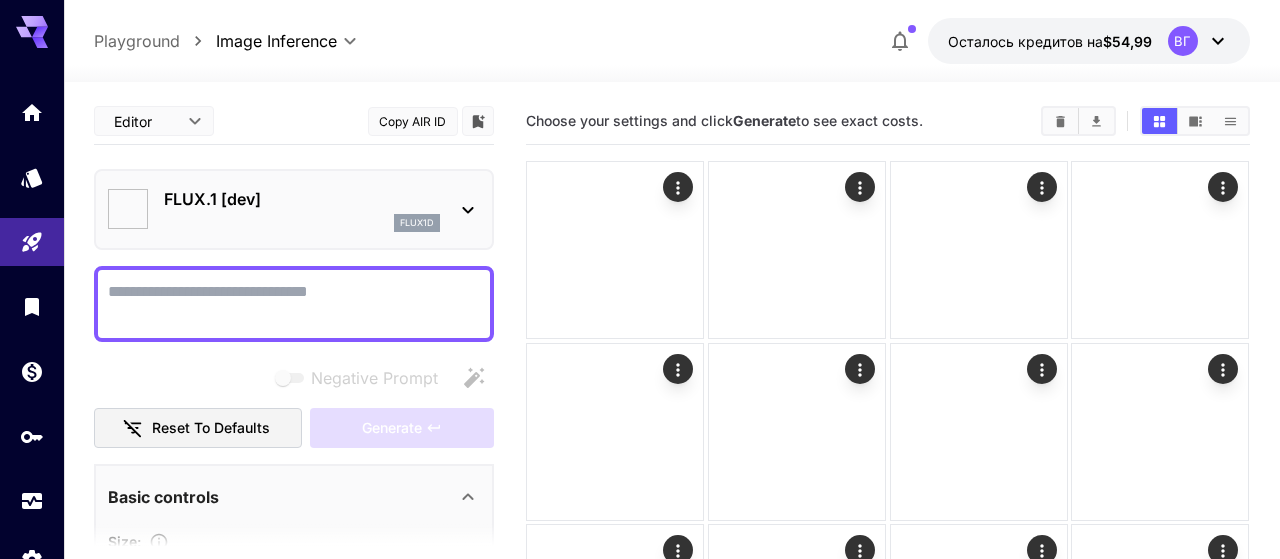 type on "**********" 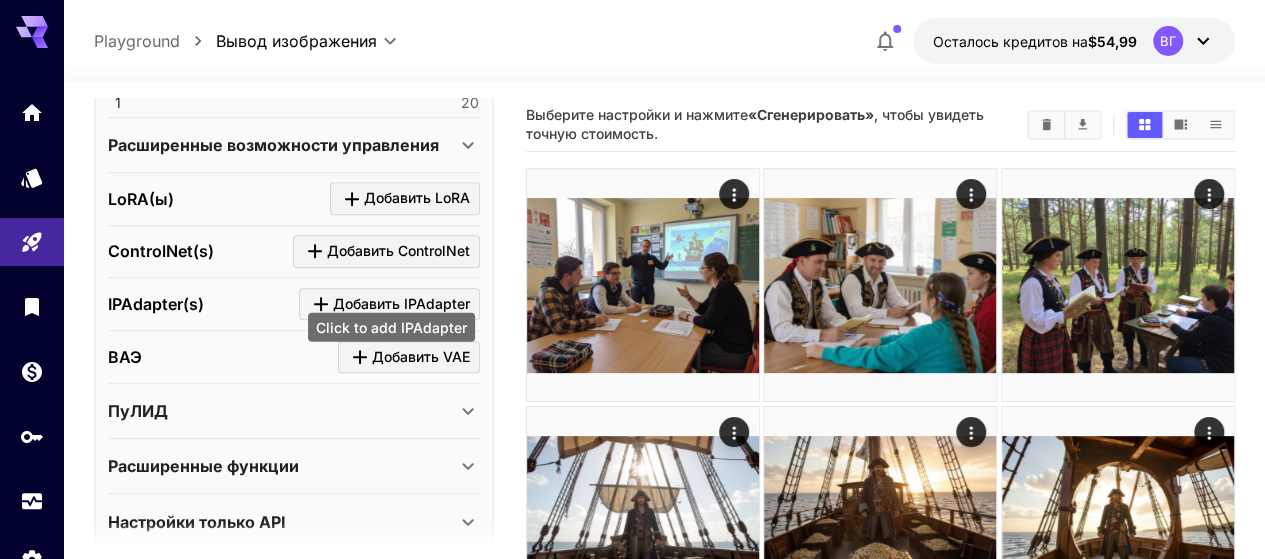 scroll, scrollTop: 740, scrollLeft: 0, axis: vertical 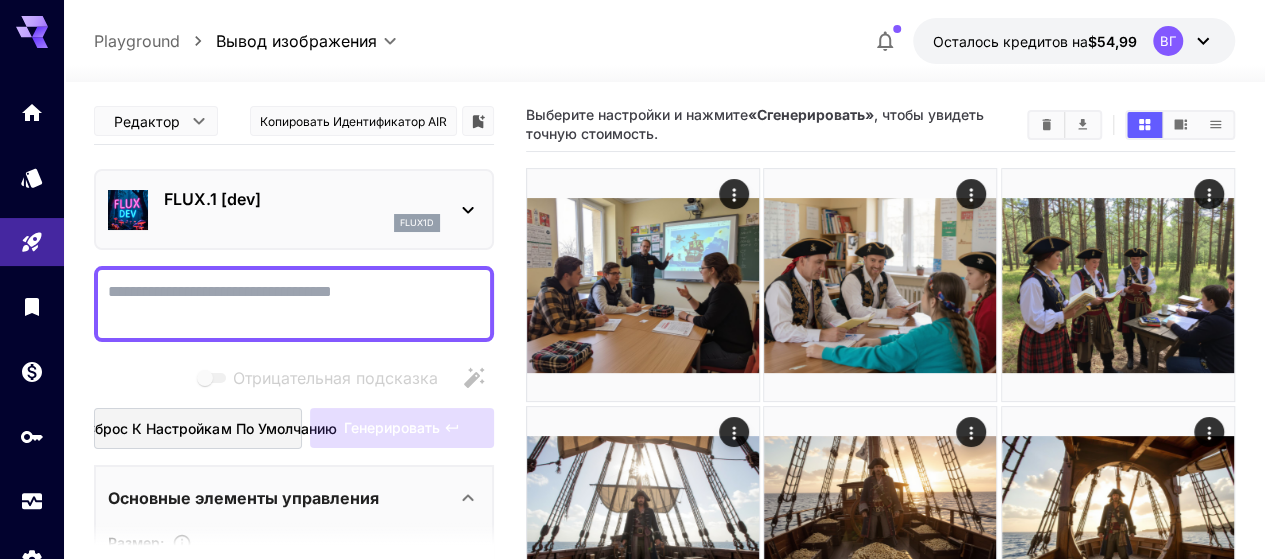 click on "**********" at bounding box center (632, 706) 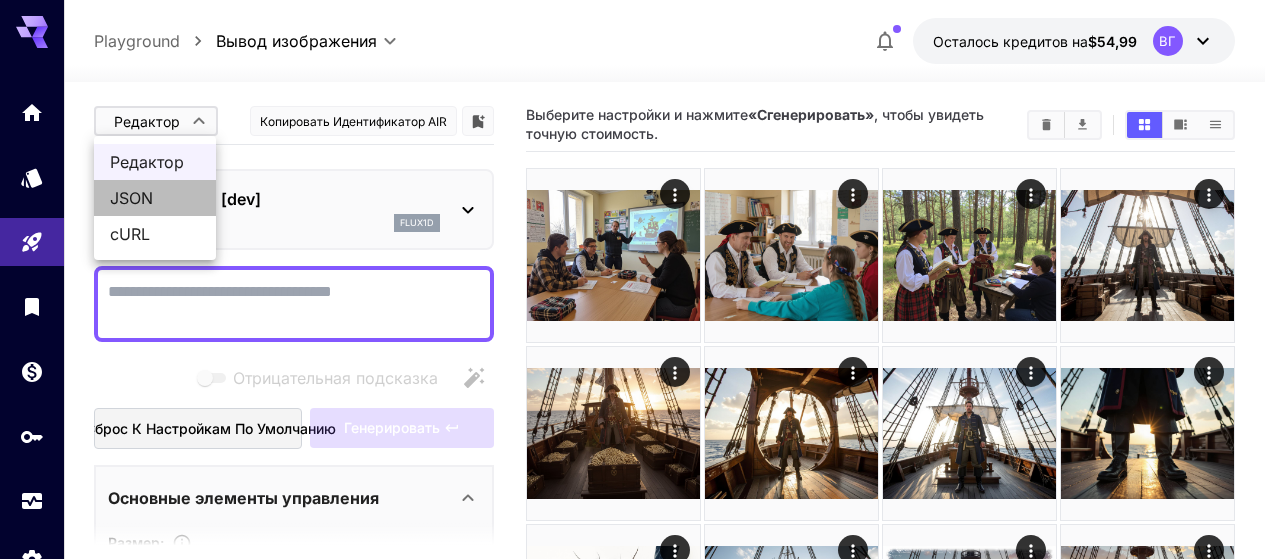 click on "JSON" at bounding box center [131, 198] 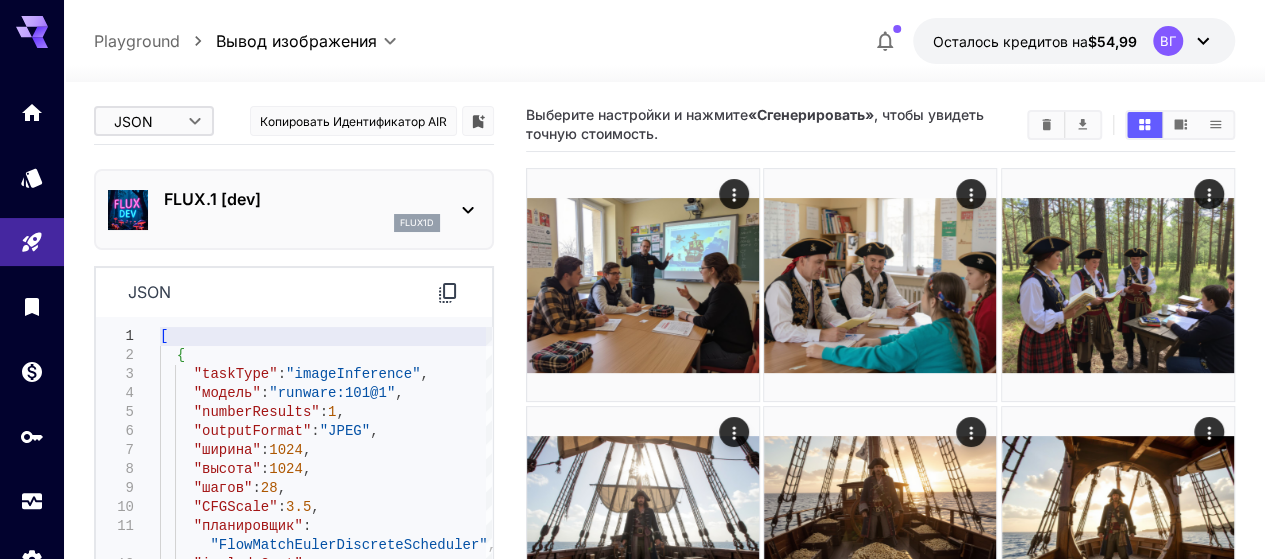 scroll, scrollTop: 120, scrollLeft: 0, axis: vertical 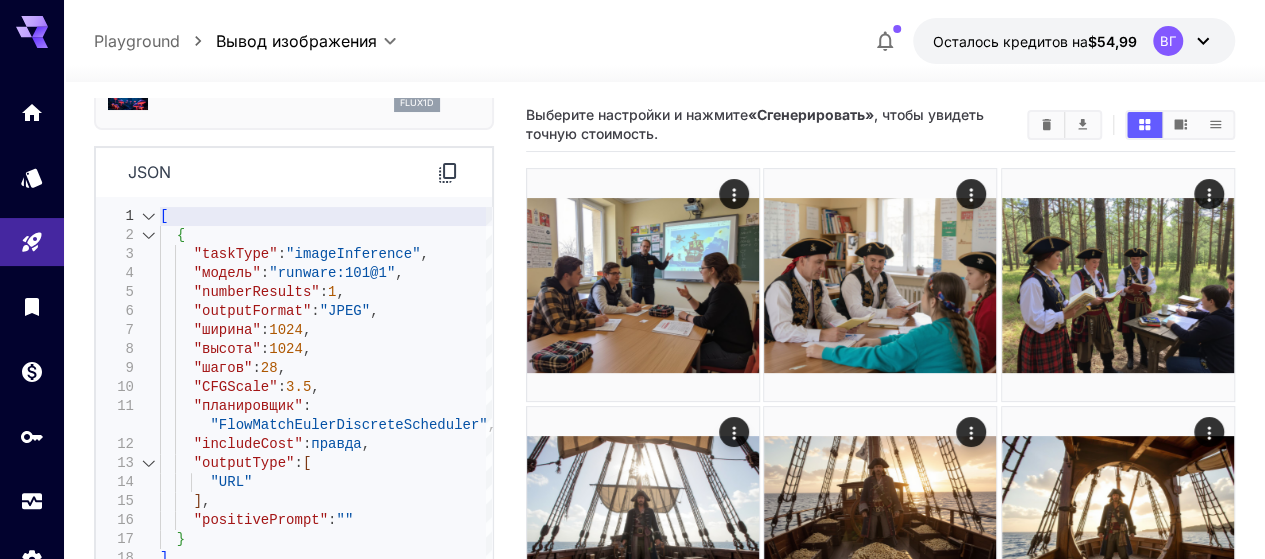 click at bounding box center [149, 235] 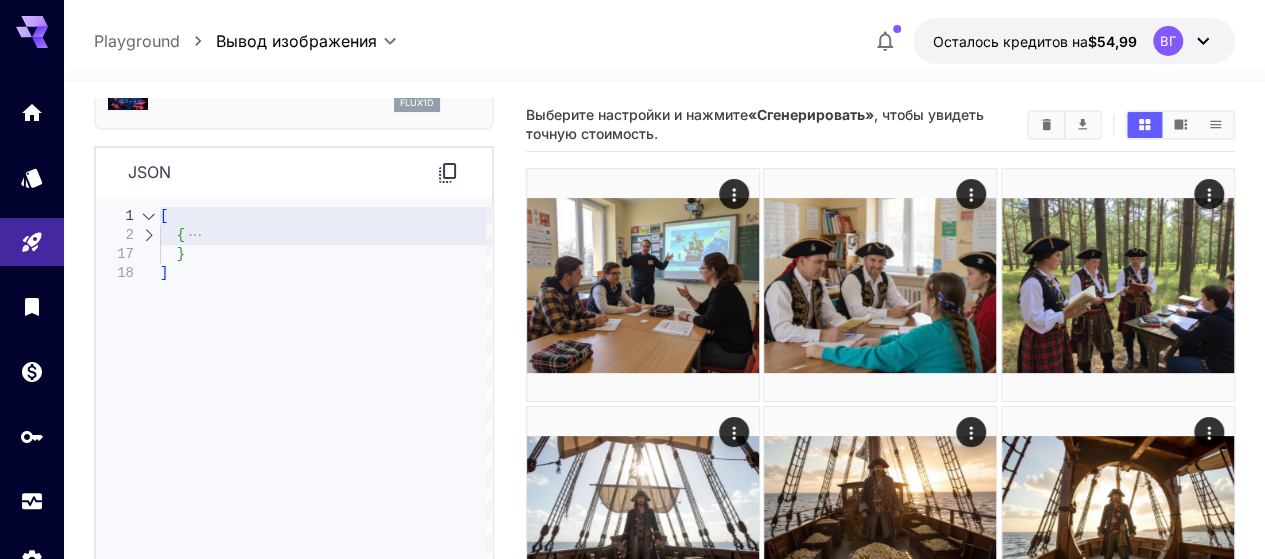 type on "**********" 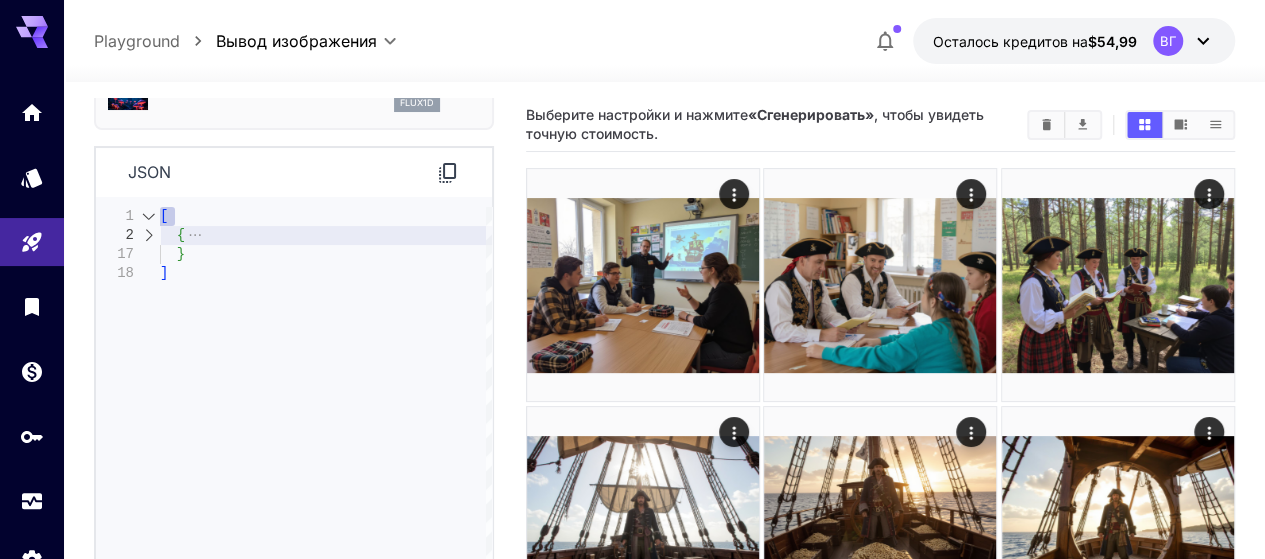 scroll, scrollTop: 0, scrollLeft: 0, axis: both 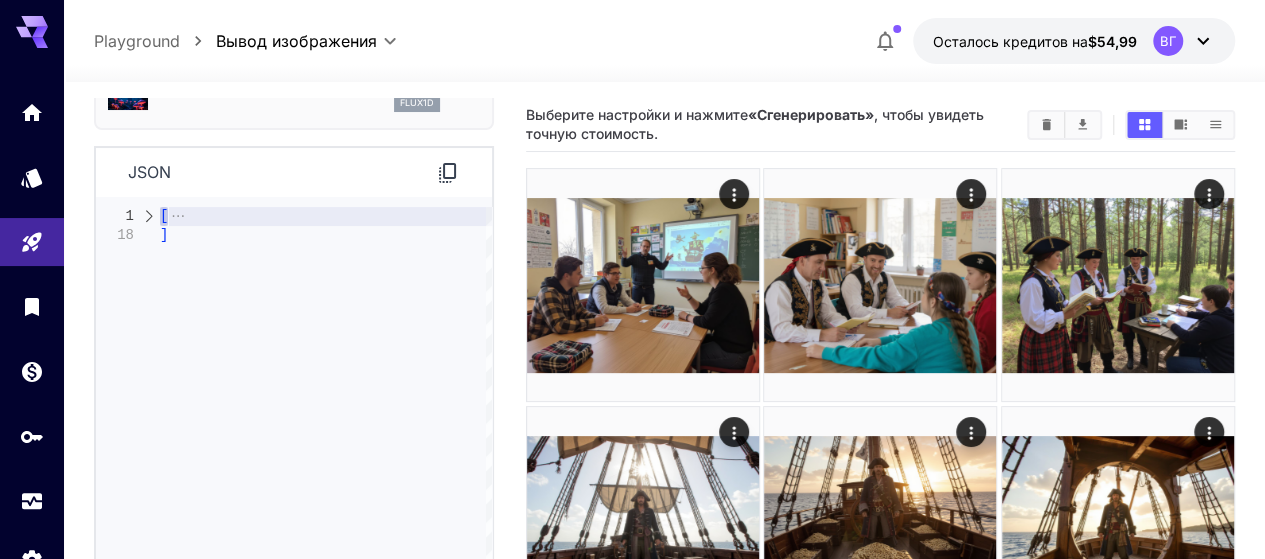 click at bounding box center (149, 216) 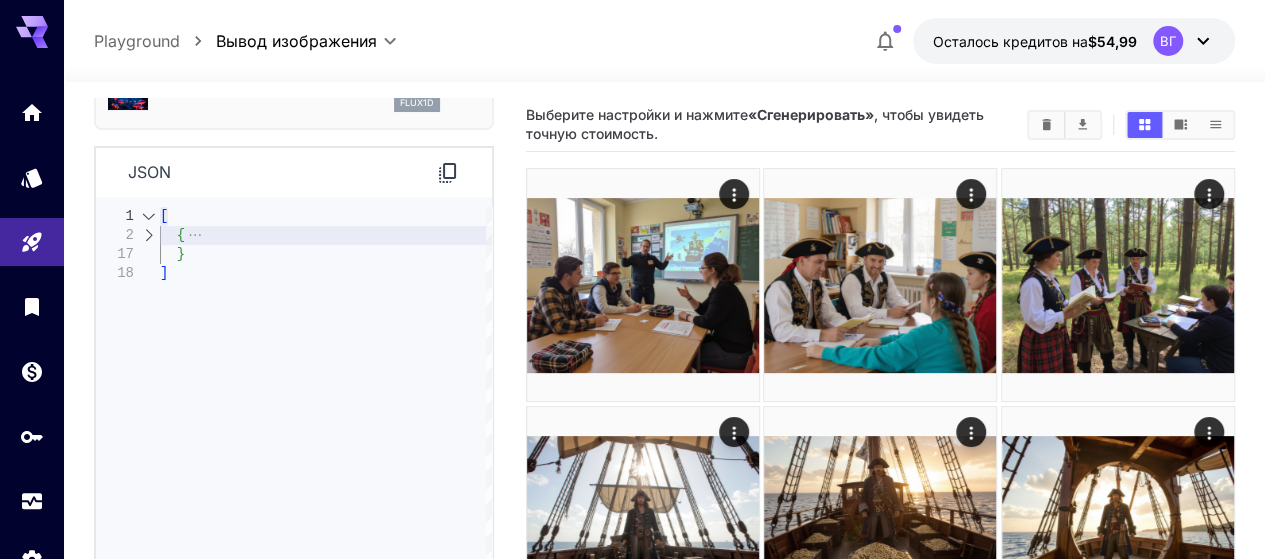 click on "Playground" at bounding box center (137, 41) 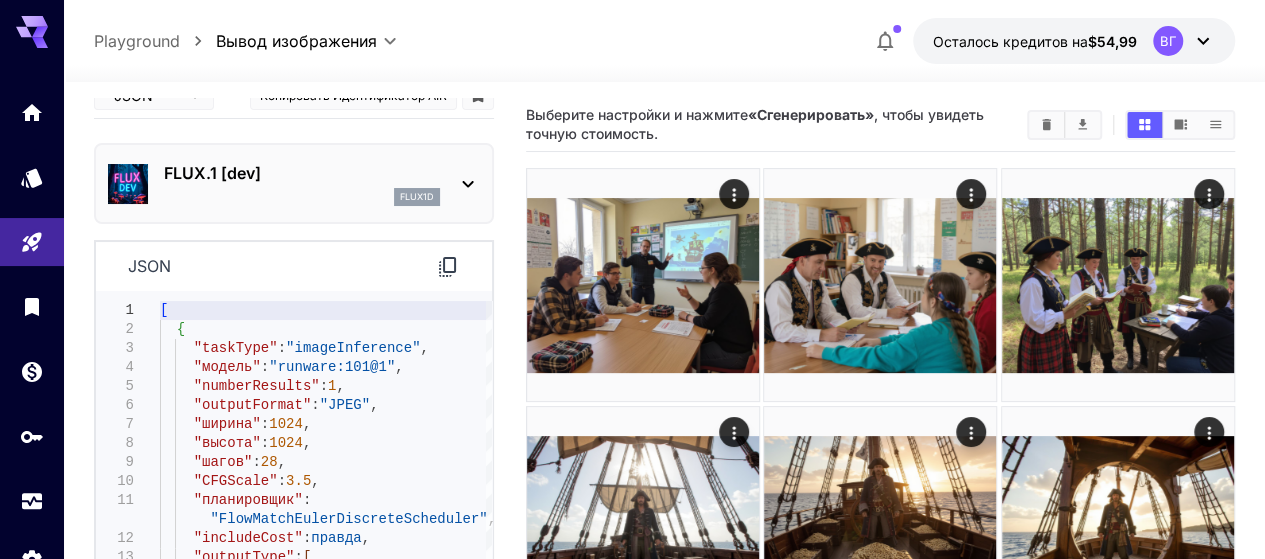 scroll, scrollTop: 0, scrollLeft: 0, axis: both 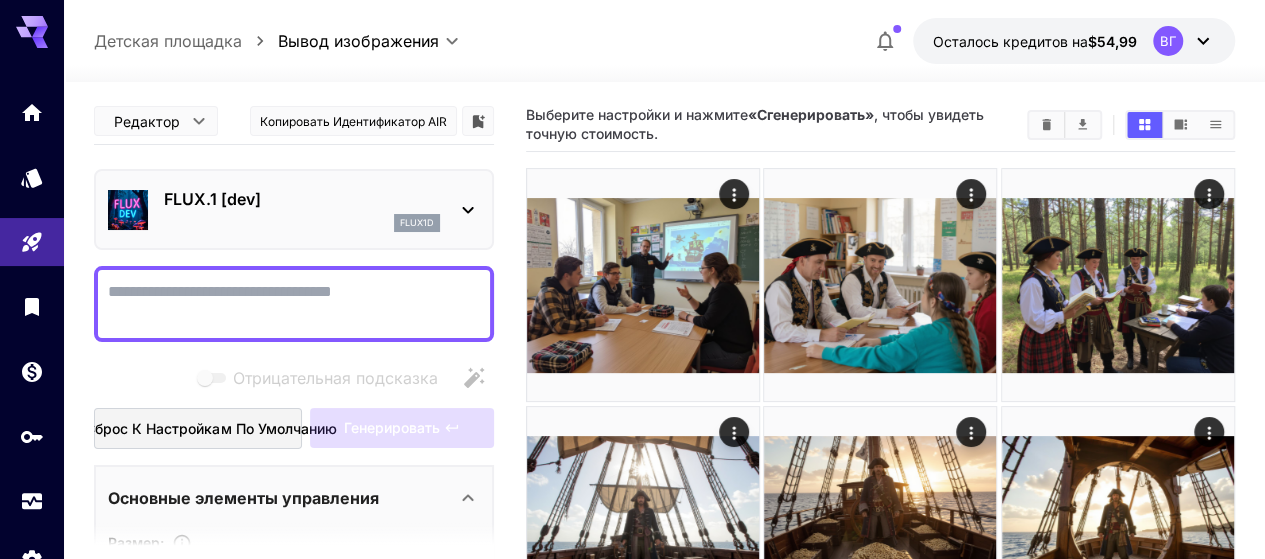 click on "Отрицательная подсказка" at bounding box center (294, 304) 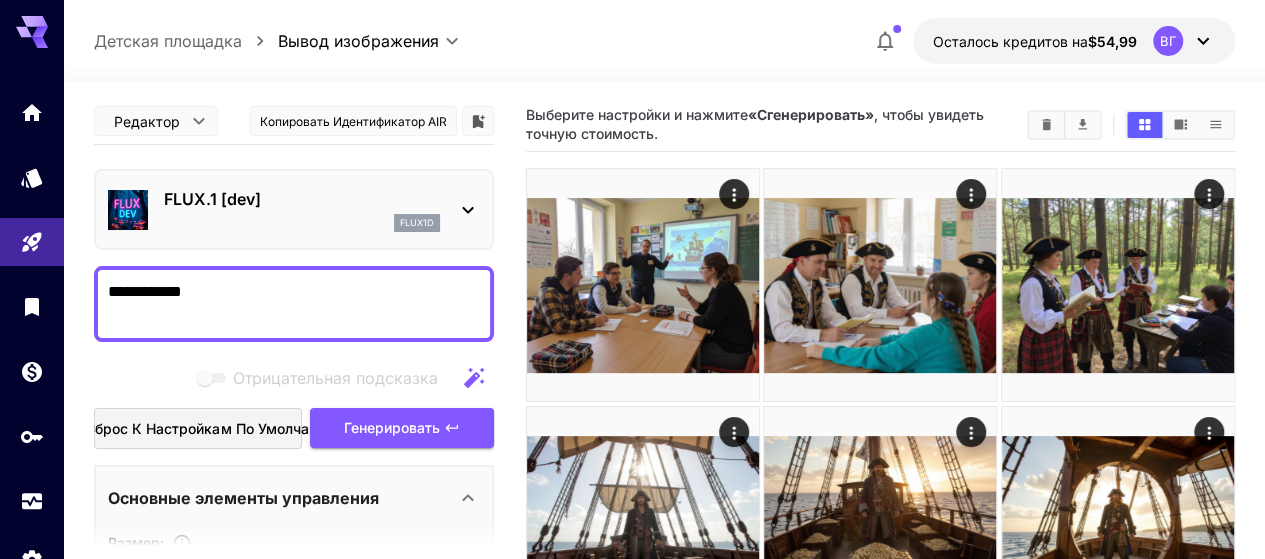 type on "**********" 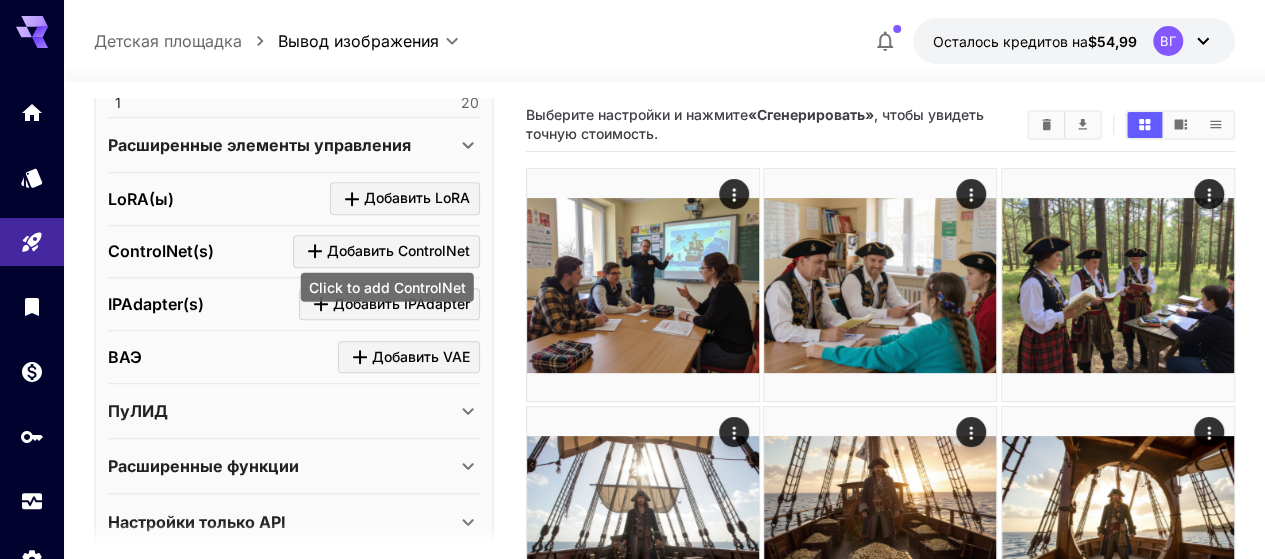scroll, scrollTop: 740, scrollLeft: 0, axis: vertical 